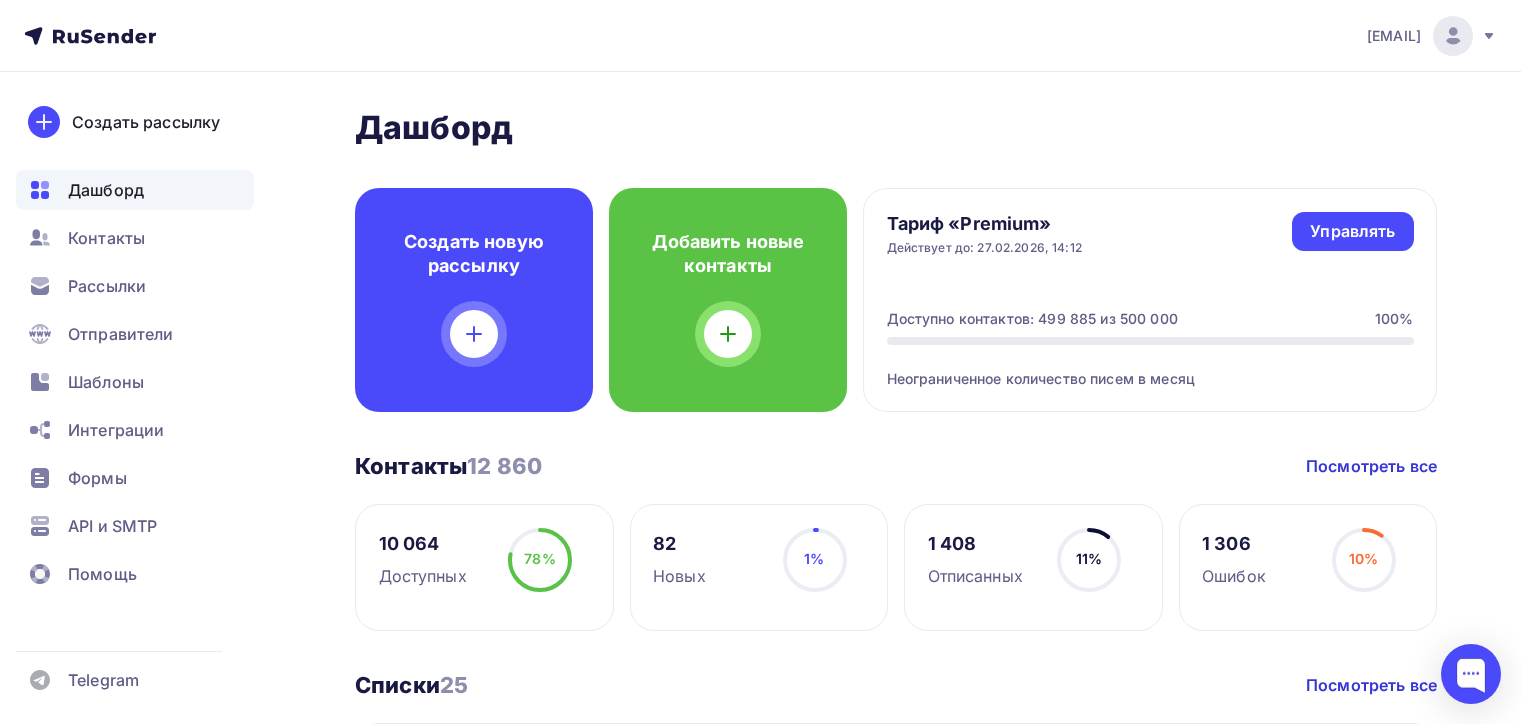 click on "Рассылки" at bounding box center (135, 286) 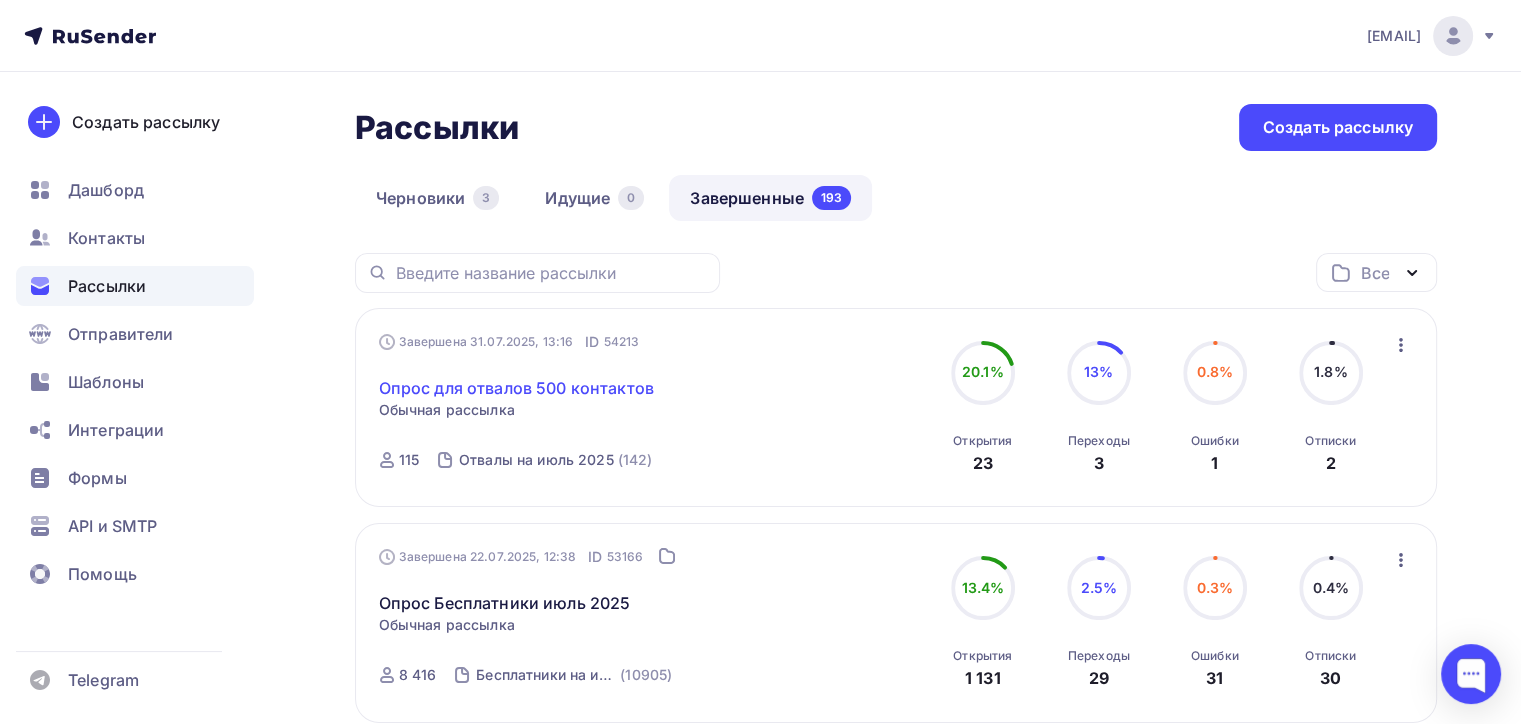click on "Опрос для отвалов   500 контактов" at bounding box center [516, 388] 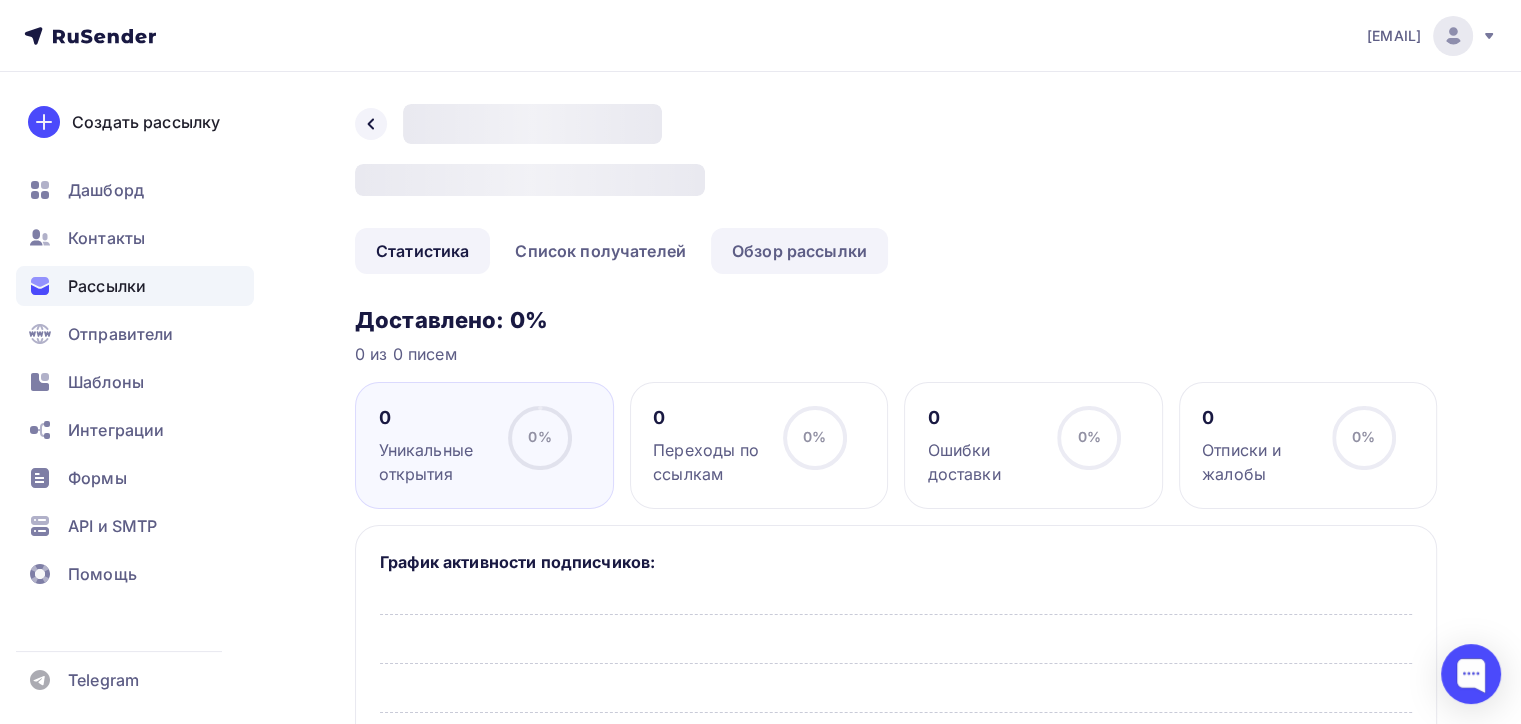 click on "Обзор рассылки" at bounding box center (799, 251) 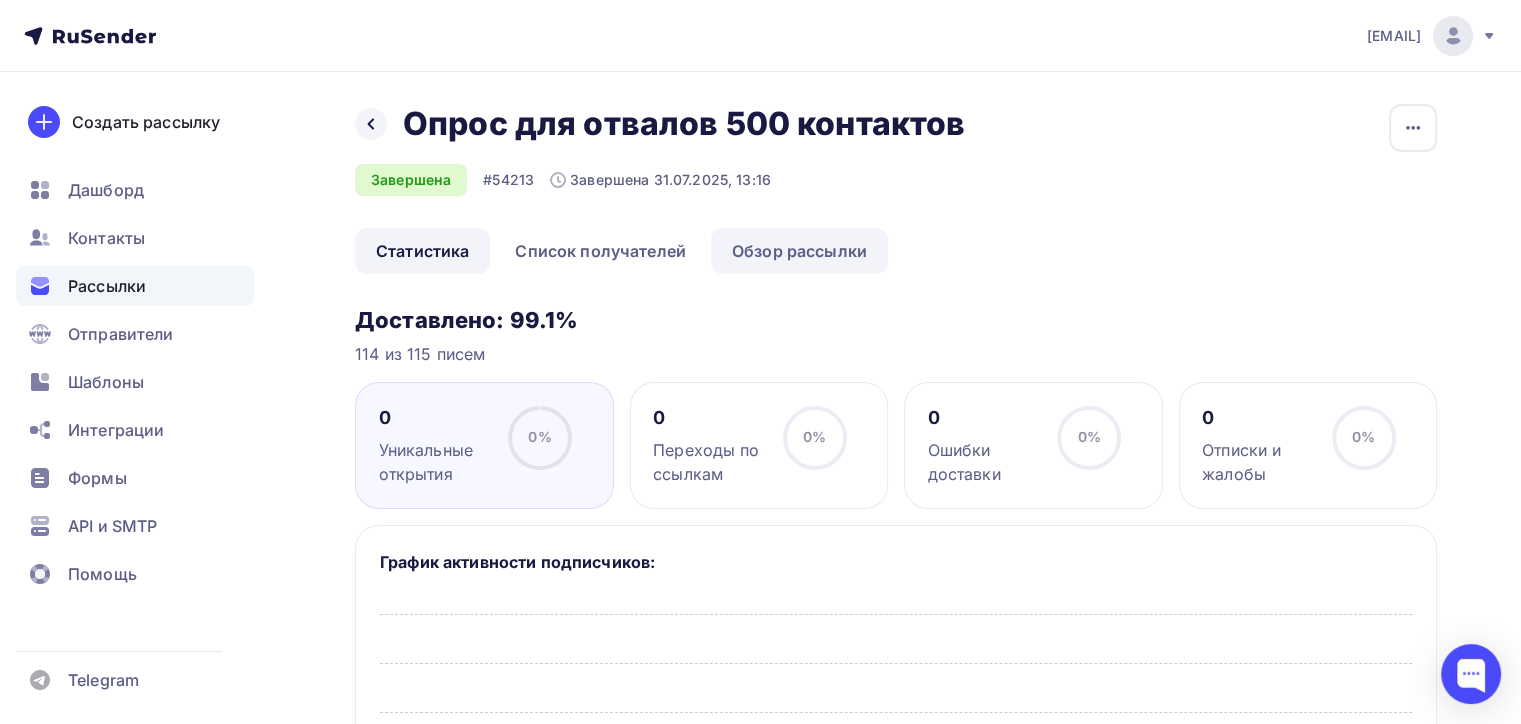 click on "Обзор рассылки" at bounding box center (799, 251) 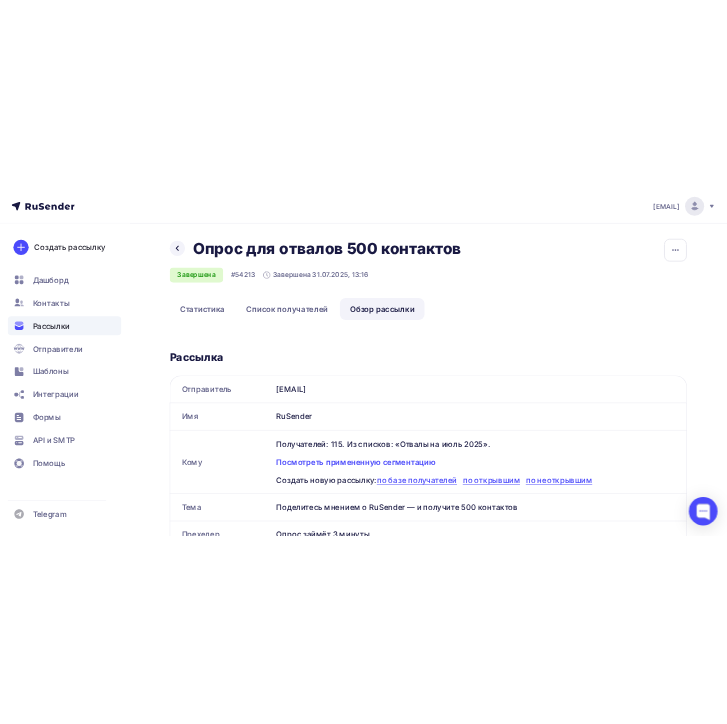 scroll, scrollTop: 0, scrollLeft: 0, axis: both 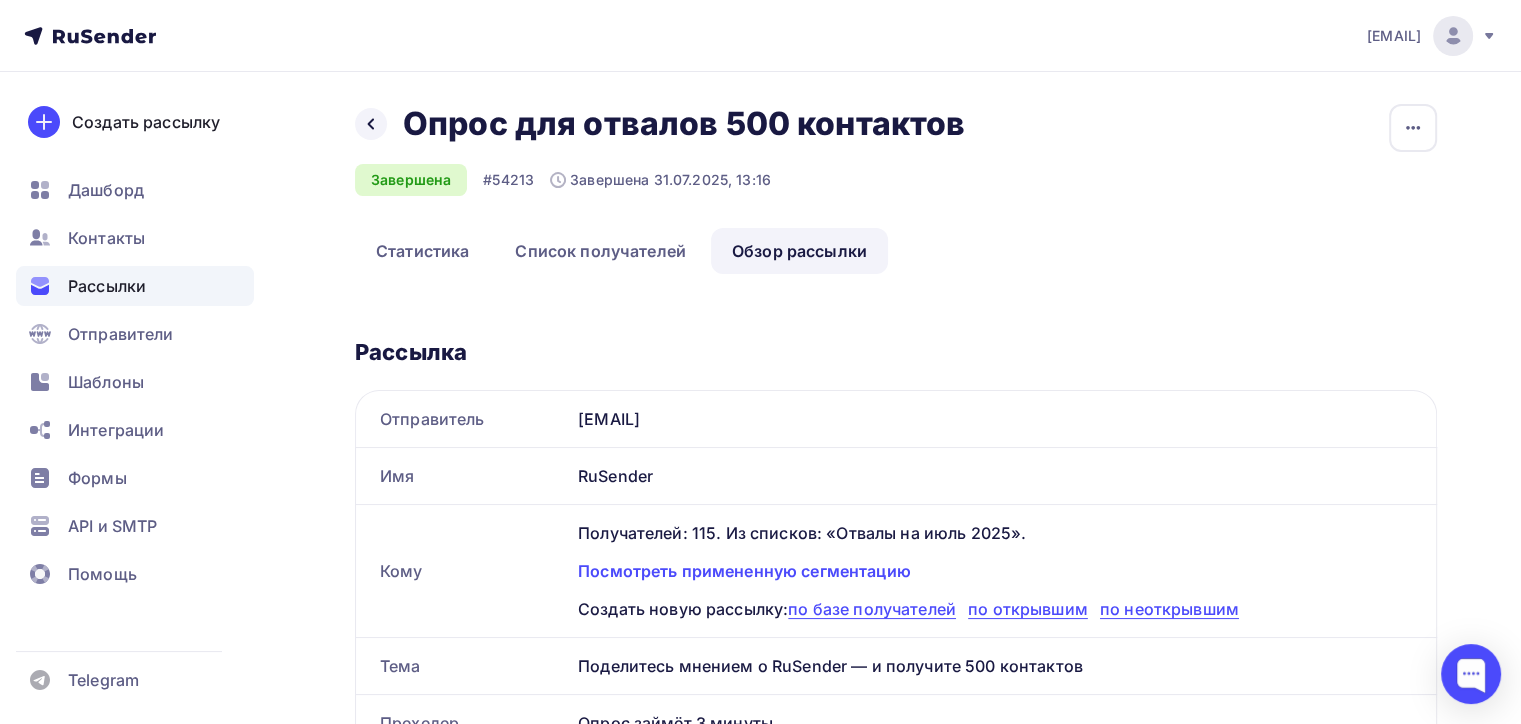 drag, startPoint x: 734, startPoint y: 426, endPoint x: 552, endPoint y: 426, distance: 182 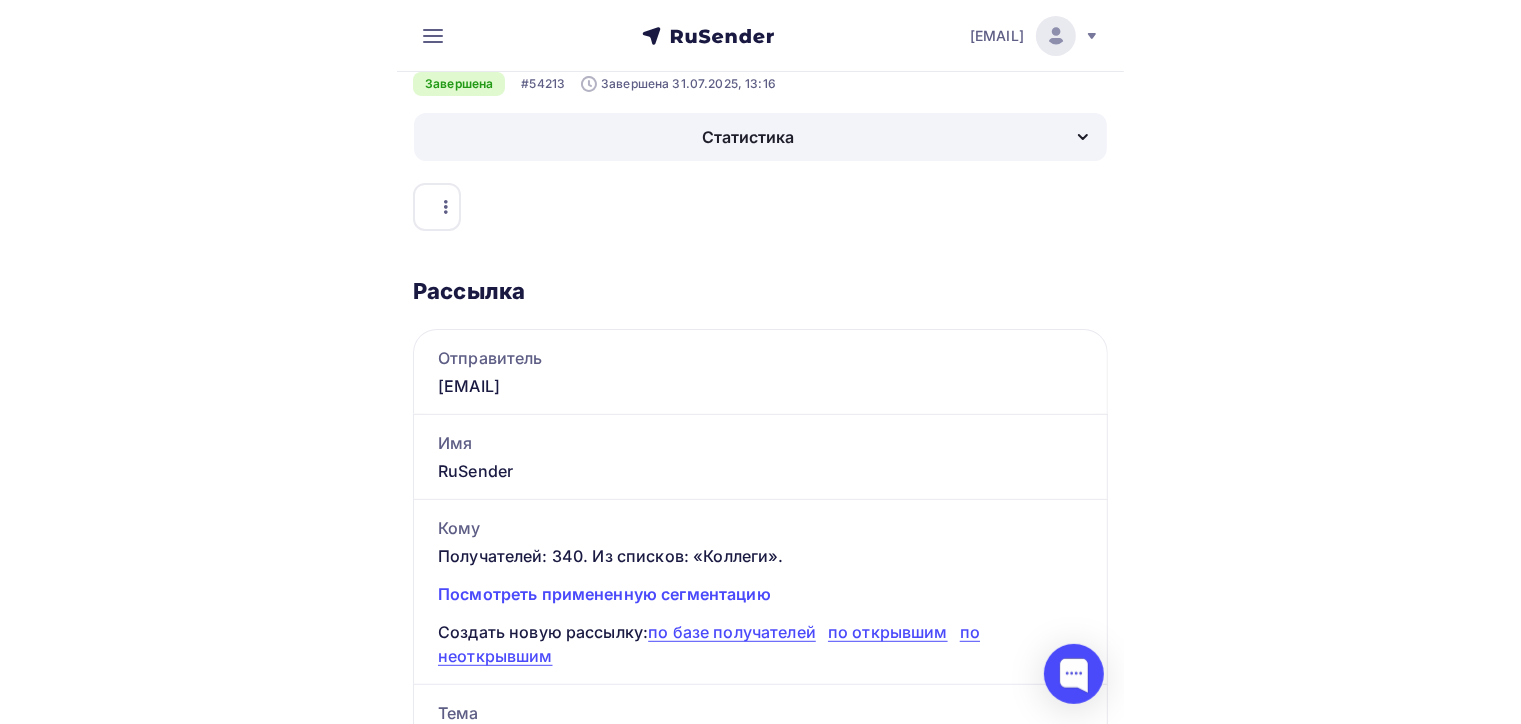 scroll, scrollTop: 0, scrollLeft: 0, axis: both 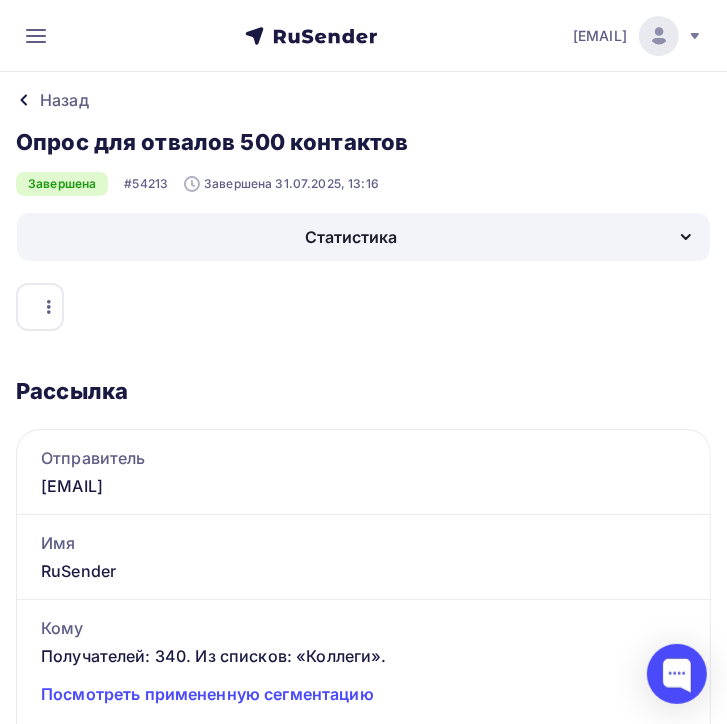 drag, startPoint x: 407, startPoint y: 145, endPoint x: 12, endPoint y: 136, distance: 395.1025 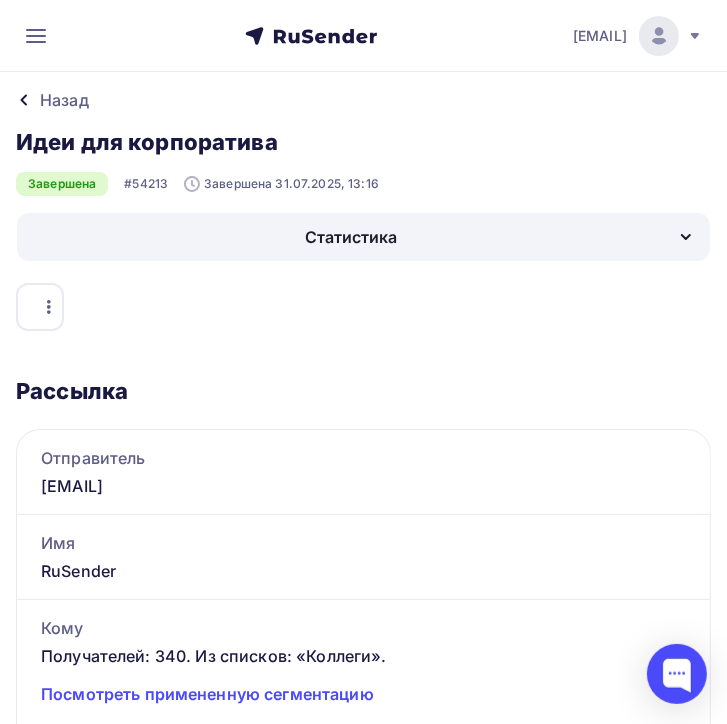 click on "Завершена
#54213
Завершена
31.07.2025, 13:16" at bounding box center [363, 184] 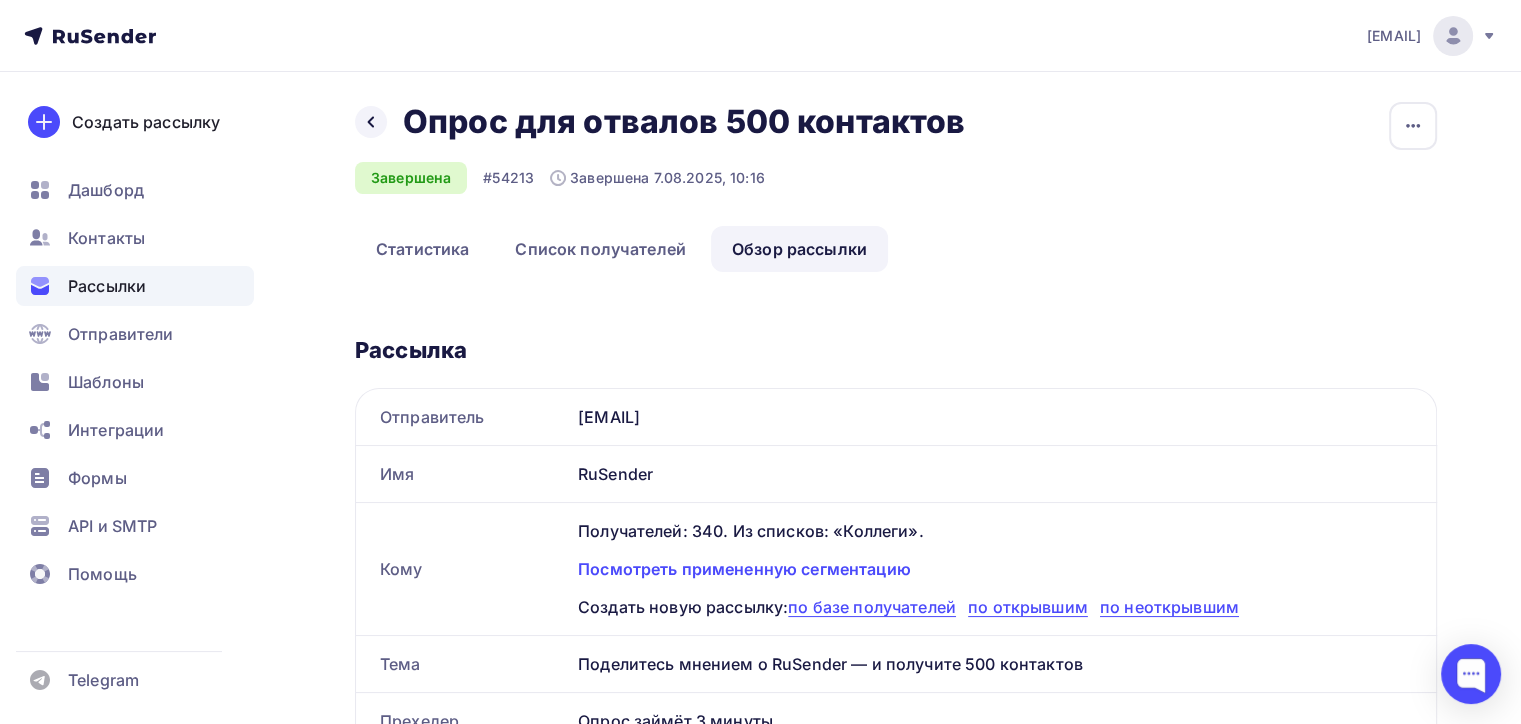 scroll, scrollTop: 0, scrollLeft: 0, axis: both 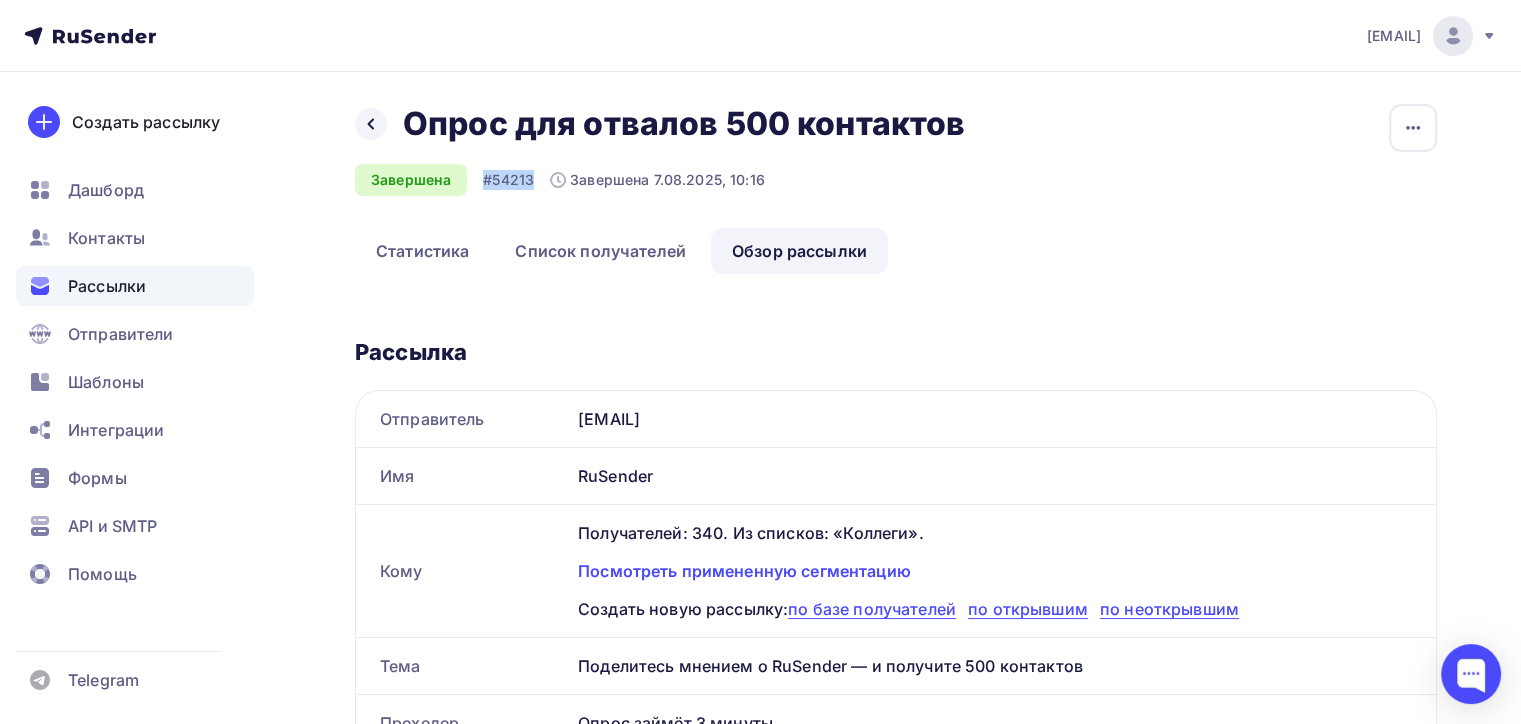 drag, startPoint x: 482, startPoint y: 176, endPoint x: 543, endPoint y: 185, distance: 61.66036 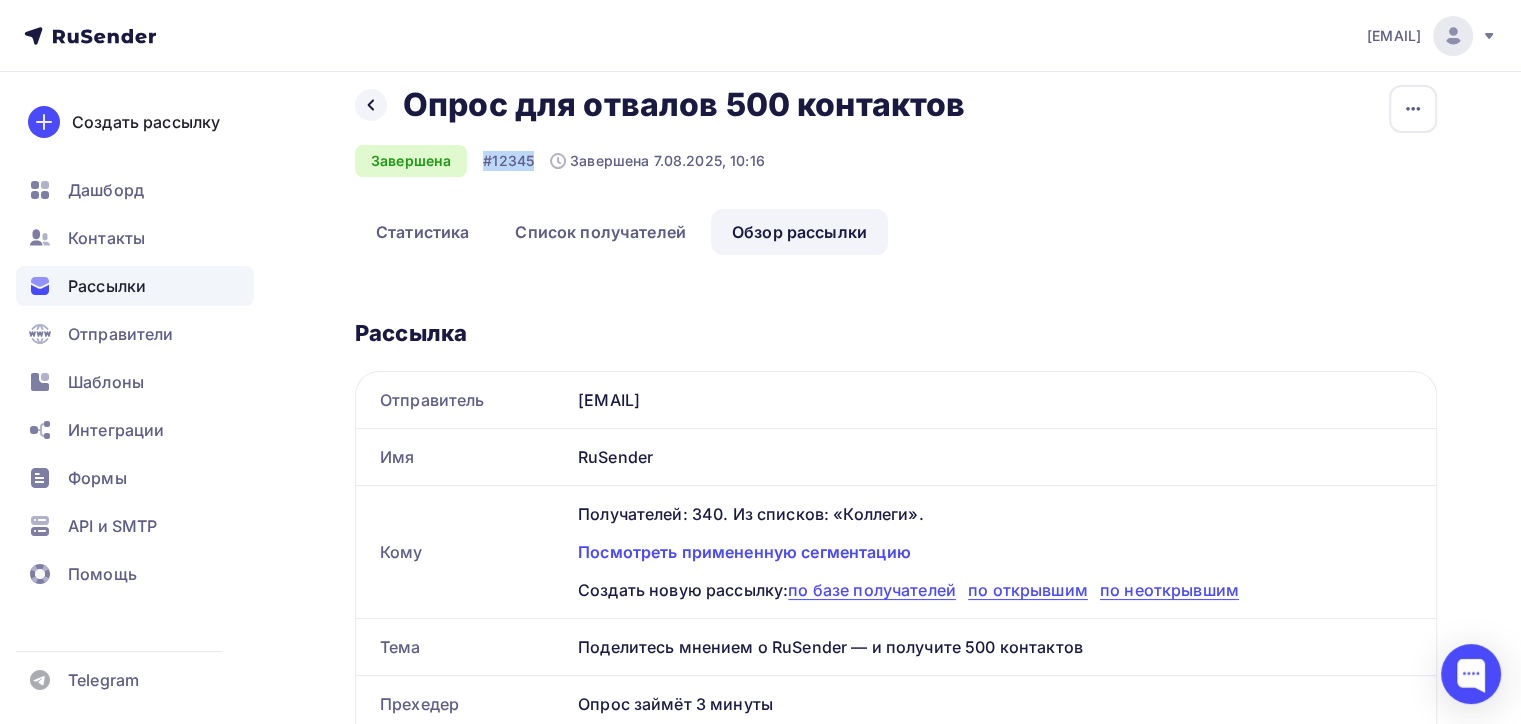 scroll, scrollTop: 0, scrollLeft: 0, axis: both 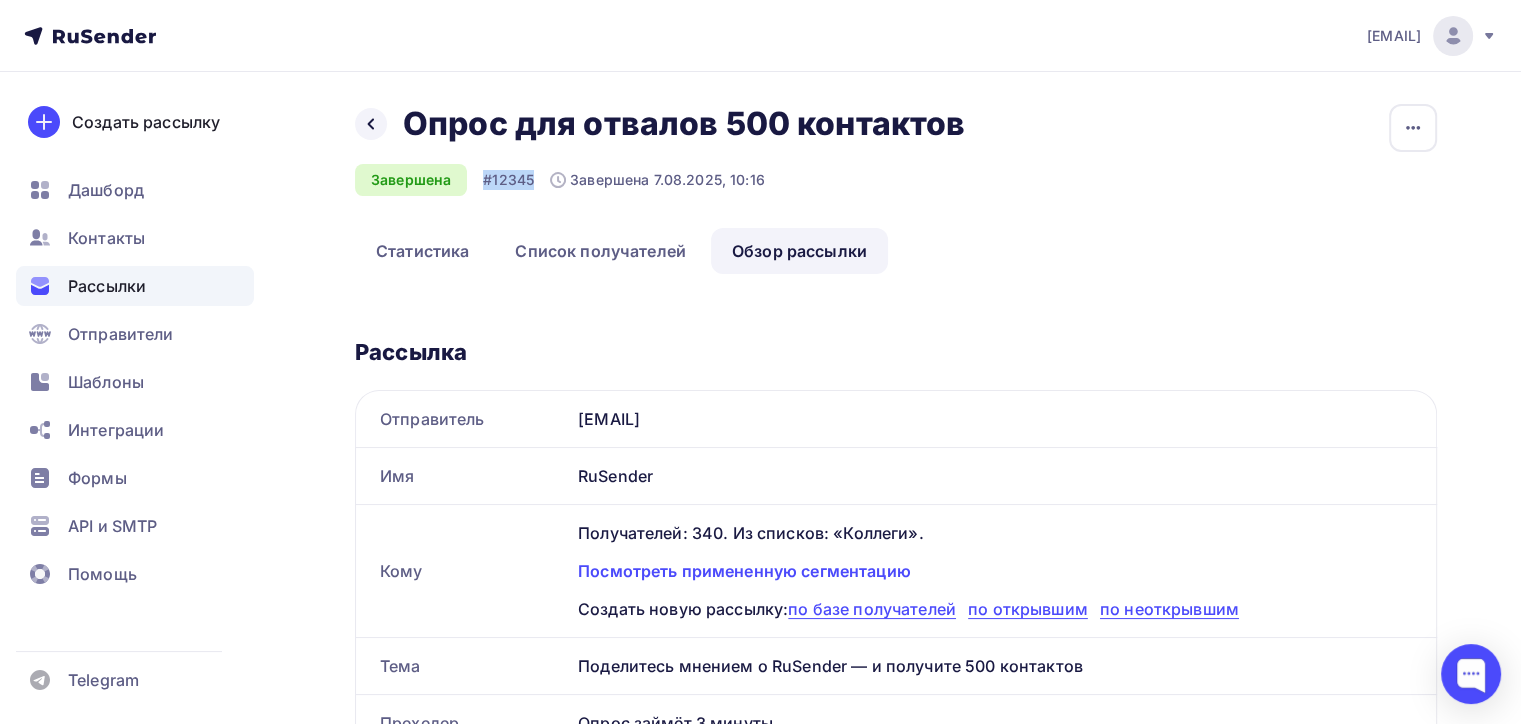 drag, startPoint x: 1075, startPoint y: 660, endPoint x: 592, endPoint y: 639, distance: 483.4563 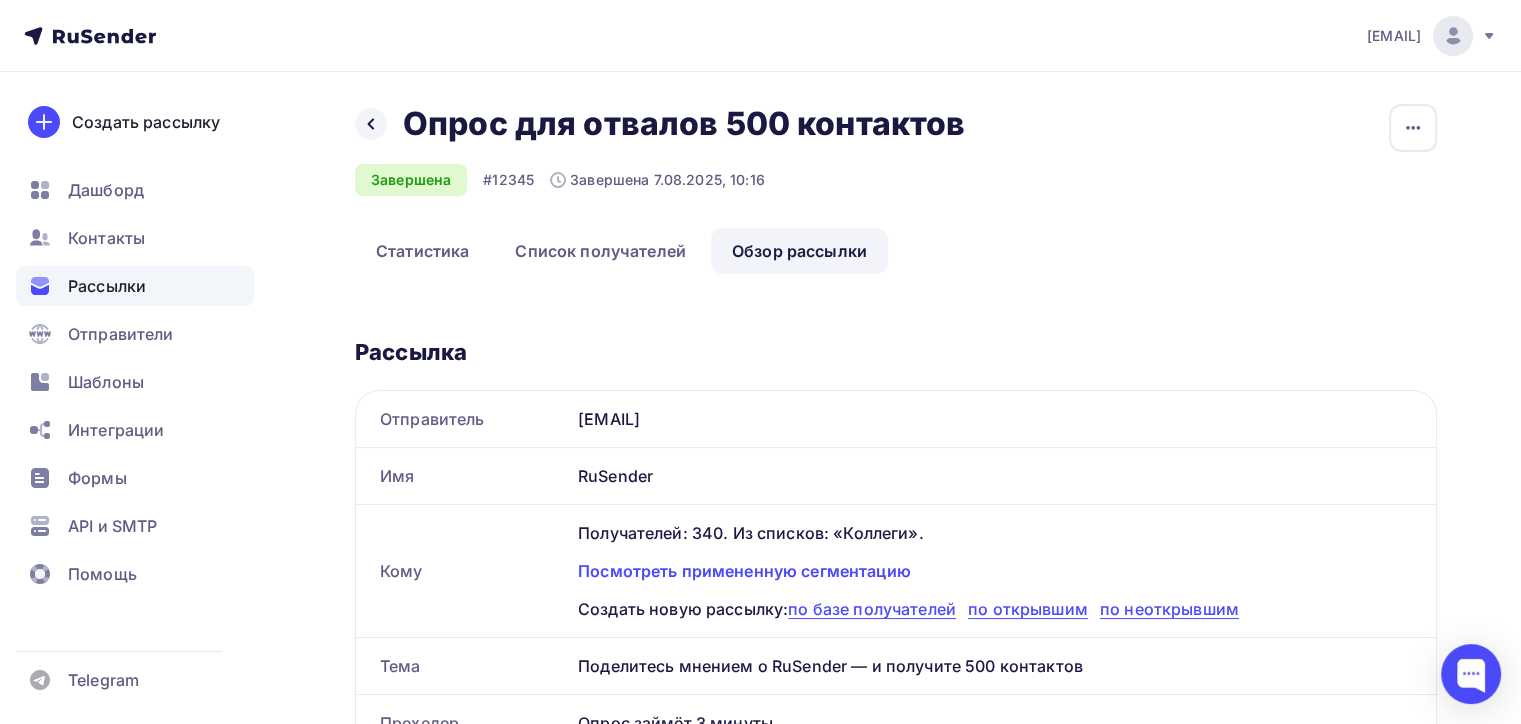 click on "Опрос займёт 3 минуты" at bounding box center [1003, 723] 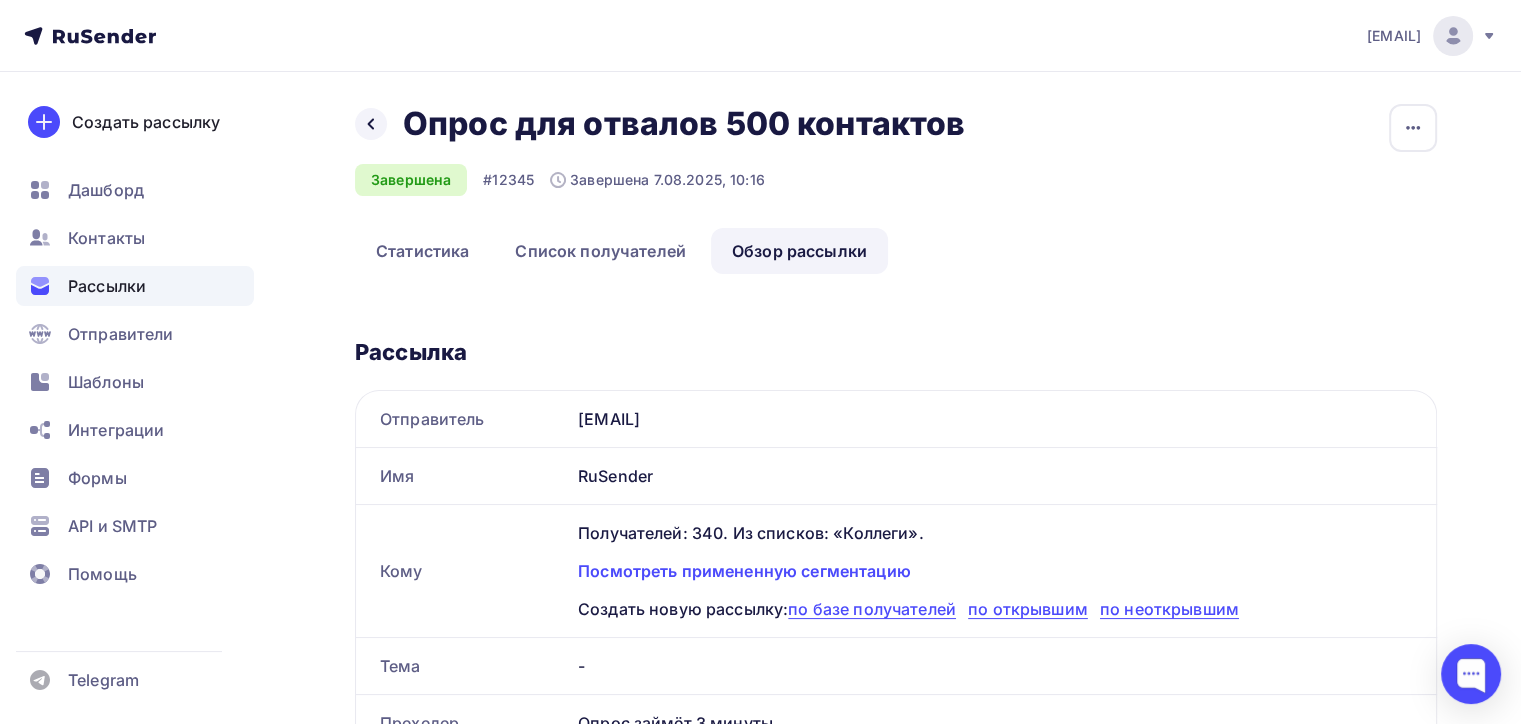 scroll, scrollTop: 0, scrollLeft: 0, axis: both 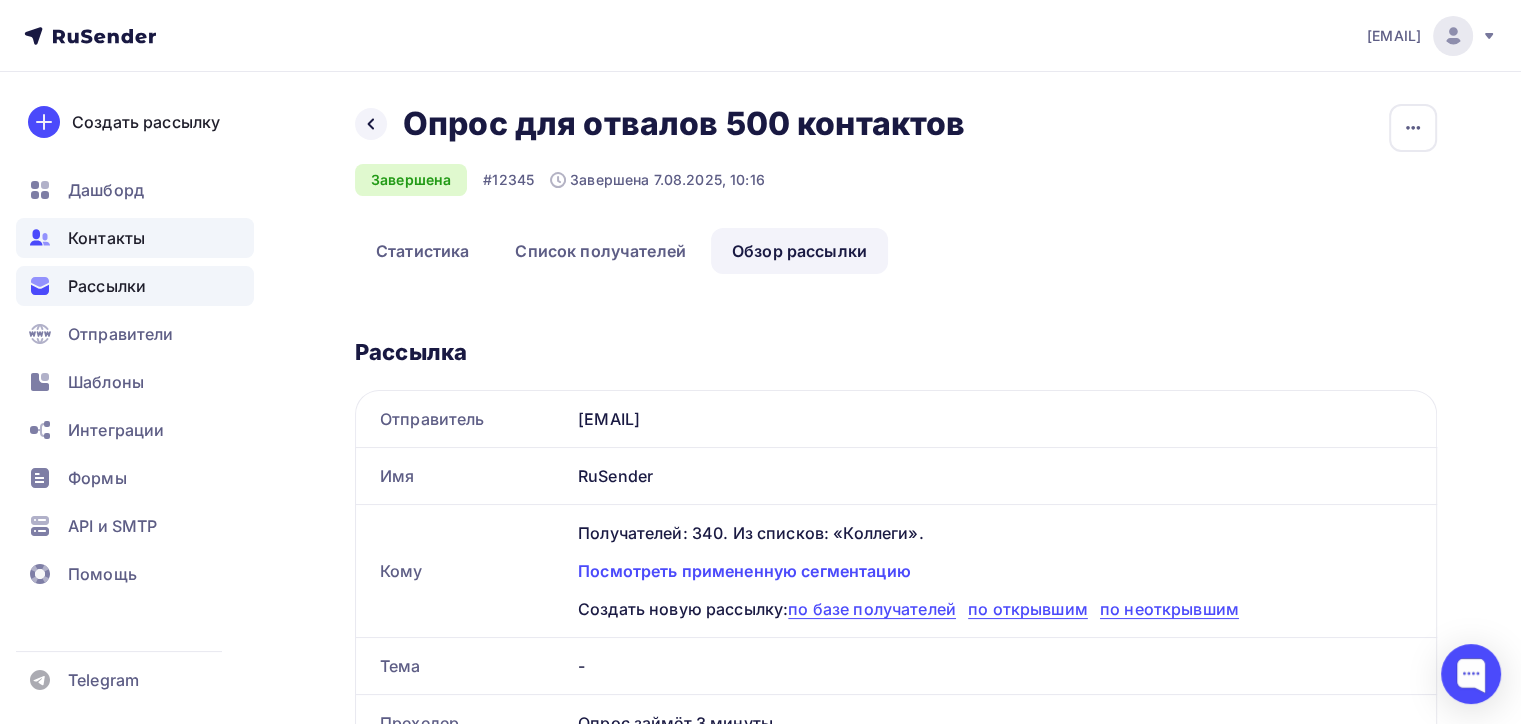 click on "Контакты" at bounding box center (135, 238) 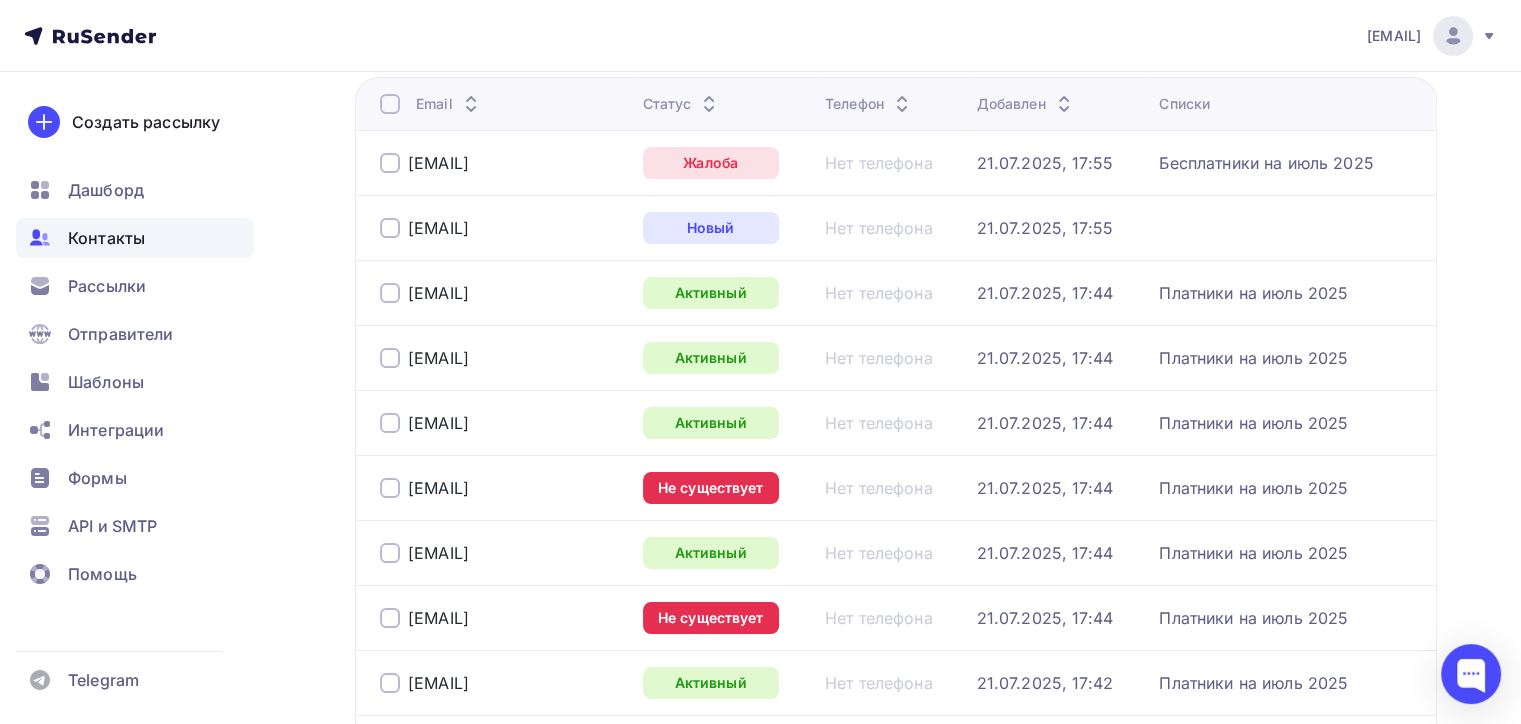 scroll, scrollTop: 0, scrollLeft: 0, axis: both 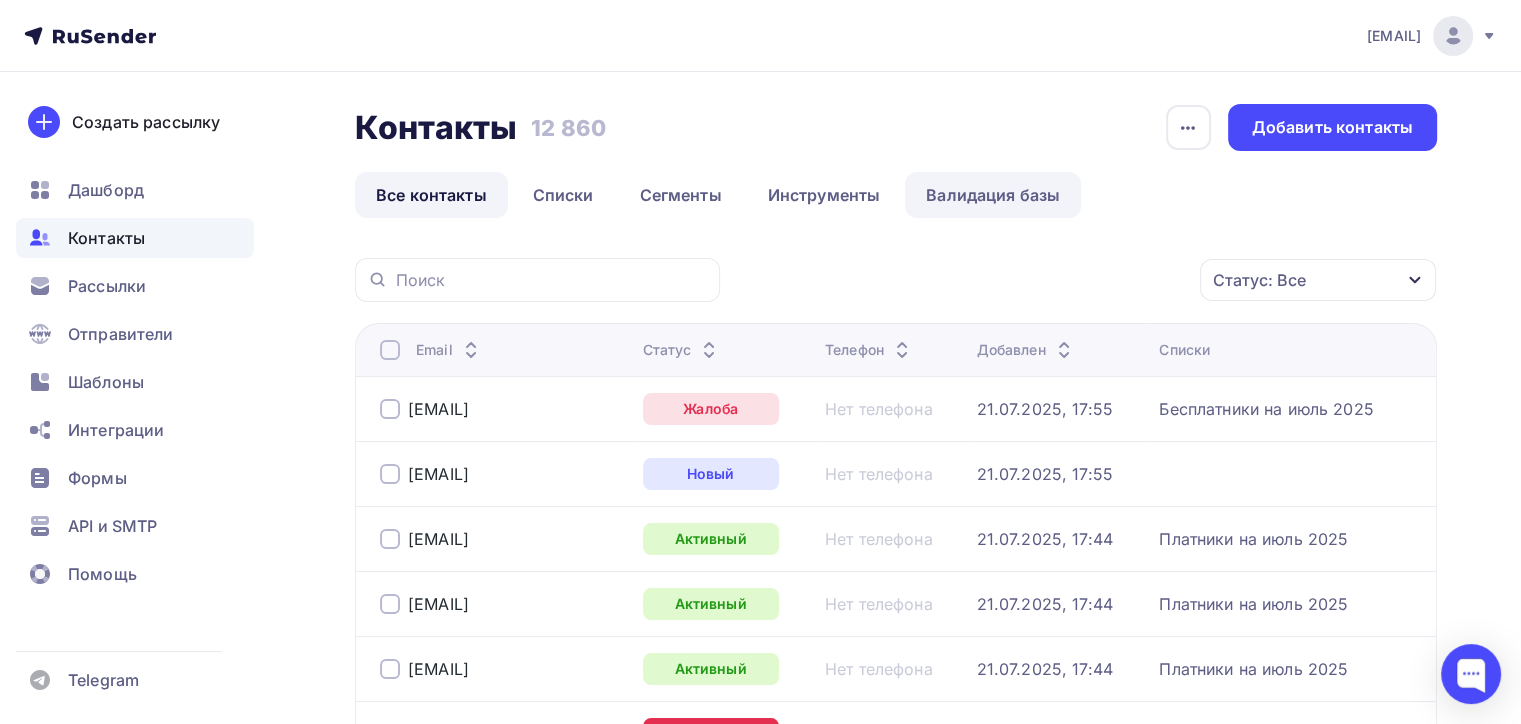 click on "Валидация базы" at bounding box center (993, 195) 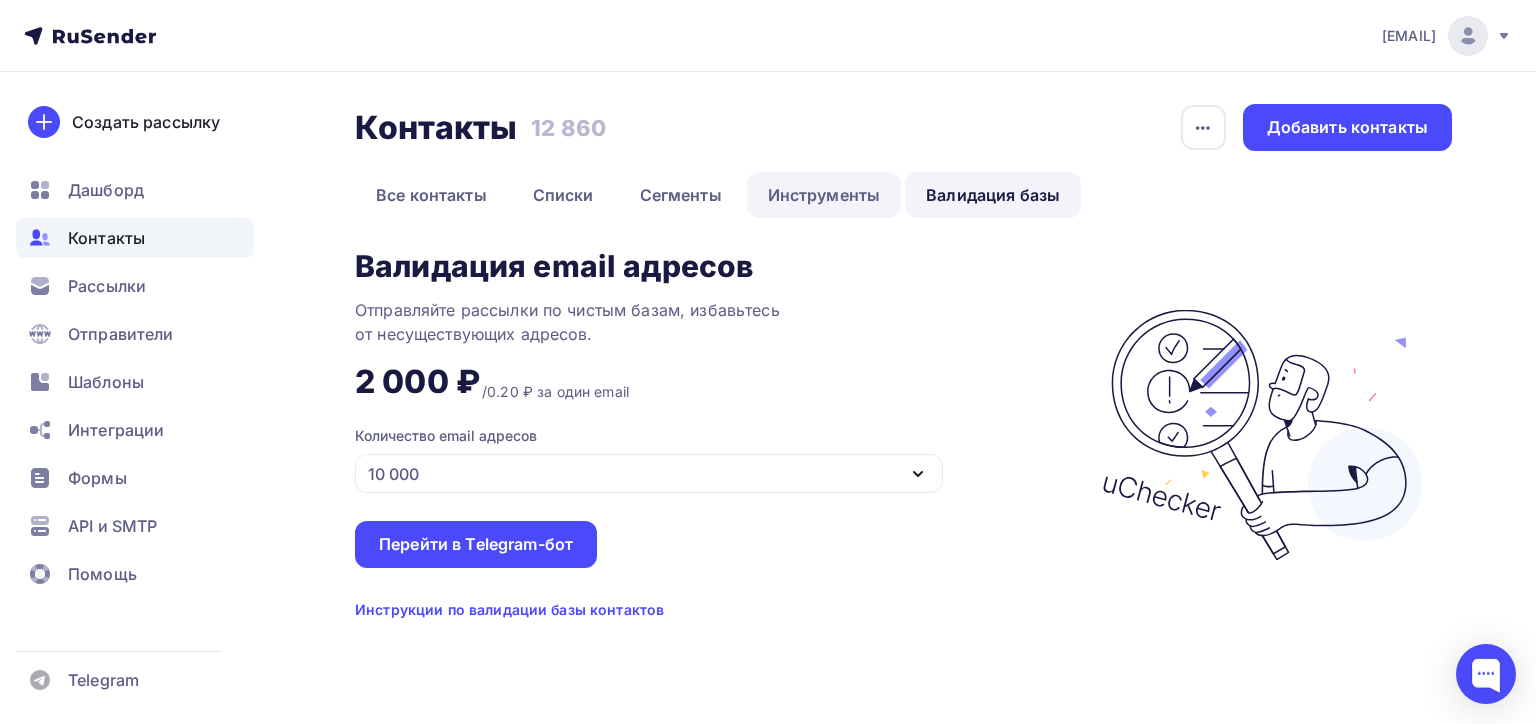 click on "Инструменты" at bounding box center (824, 195) 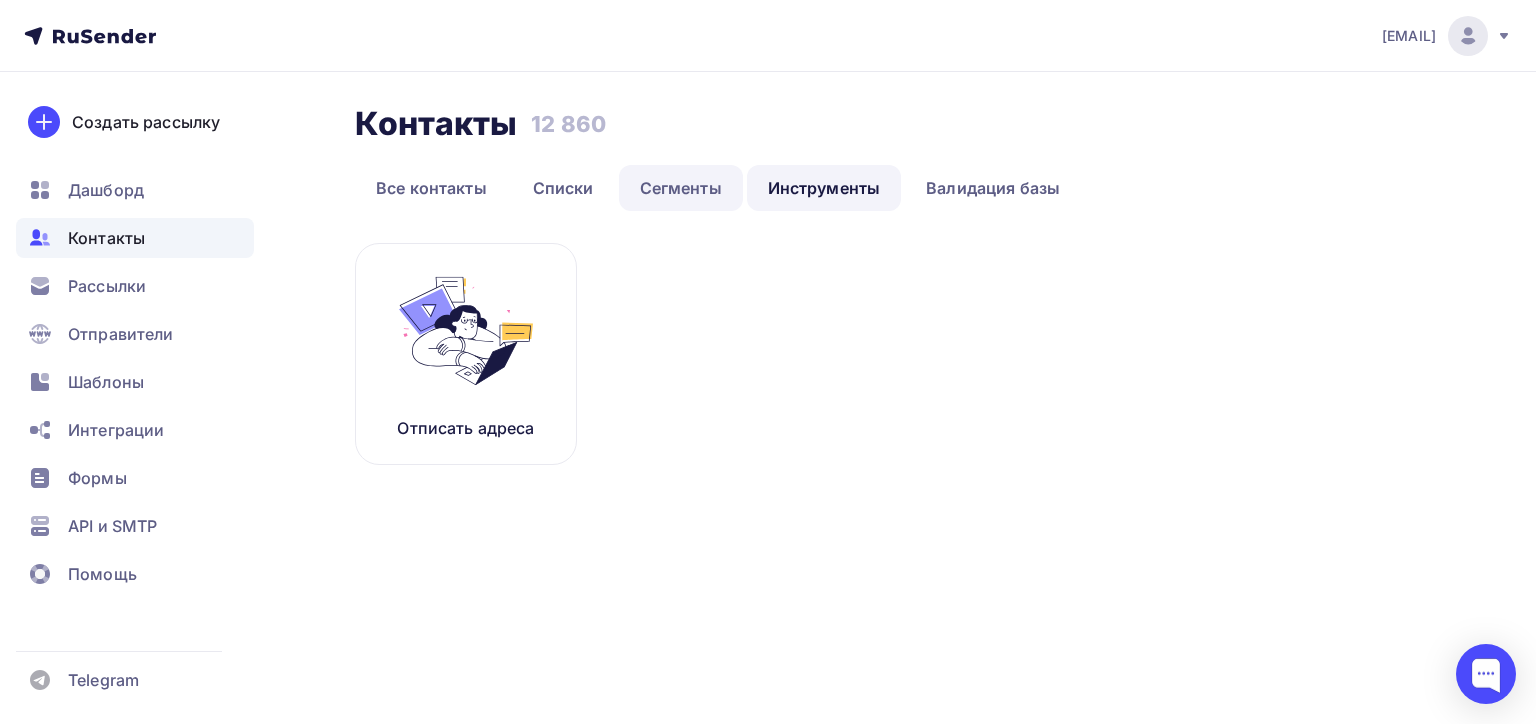 click on "Сегменты" at bounding box center (681, 188) 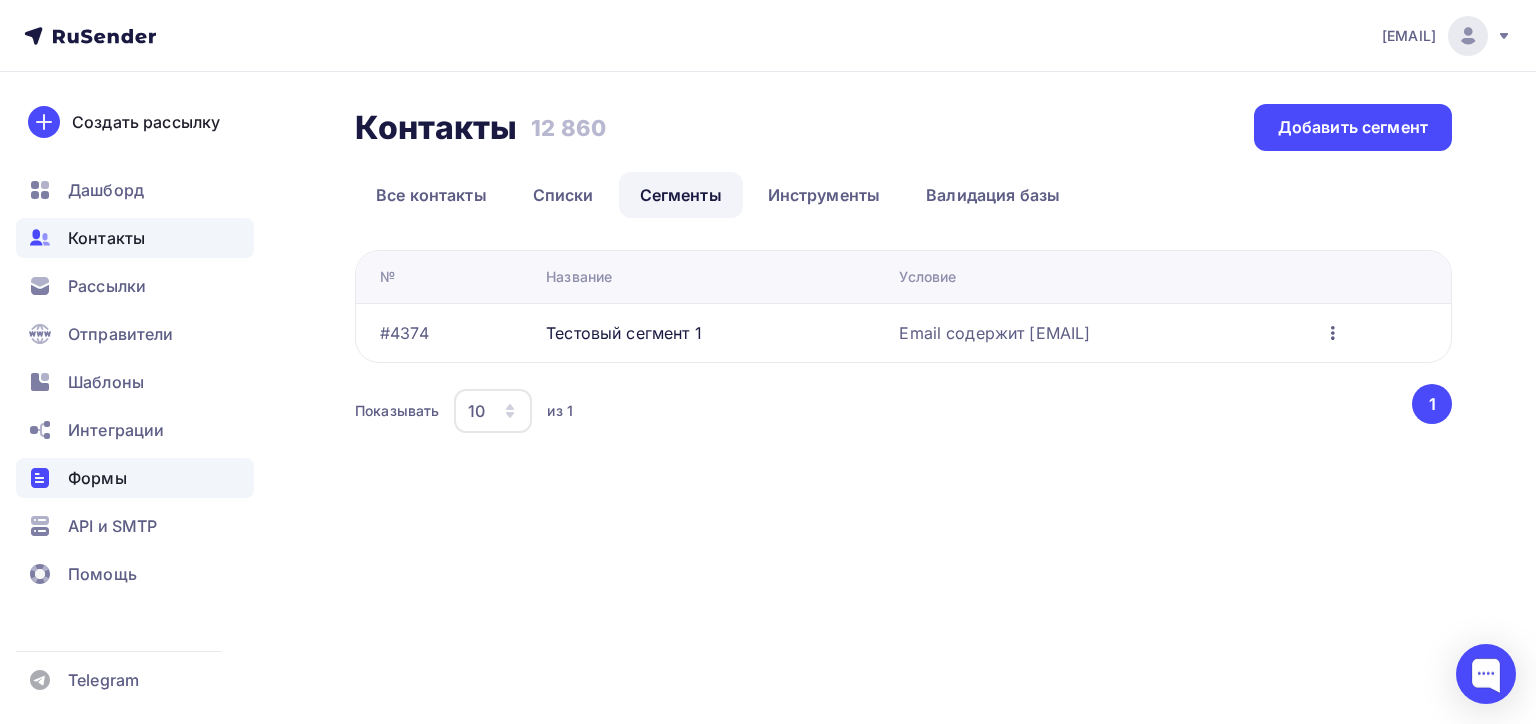 click on "Формы" at bounding box center (97, 478) 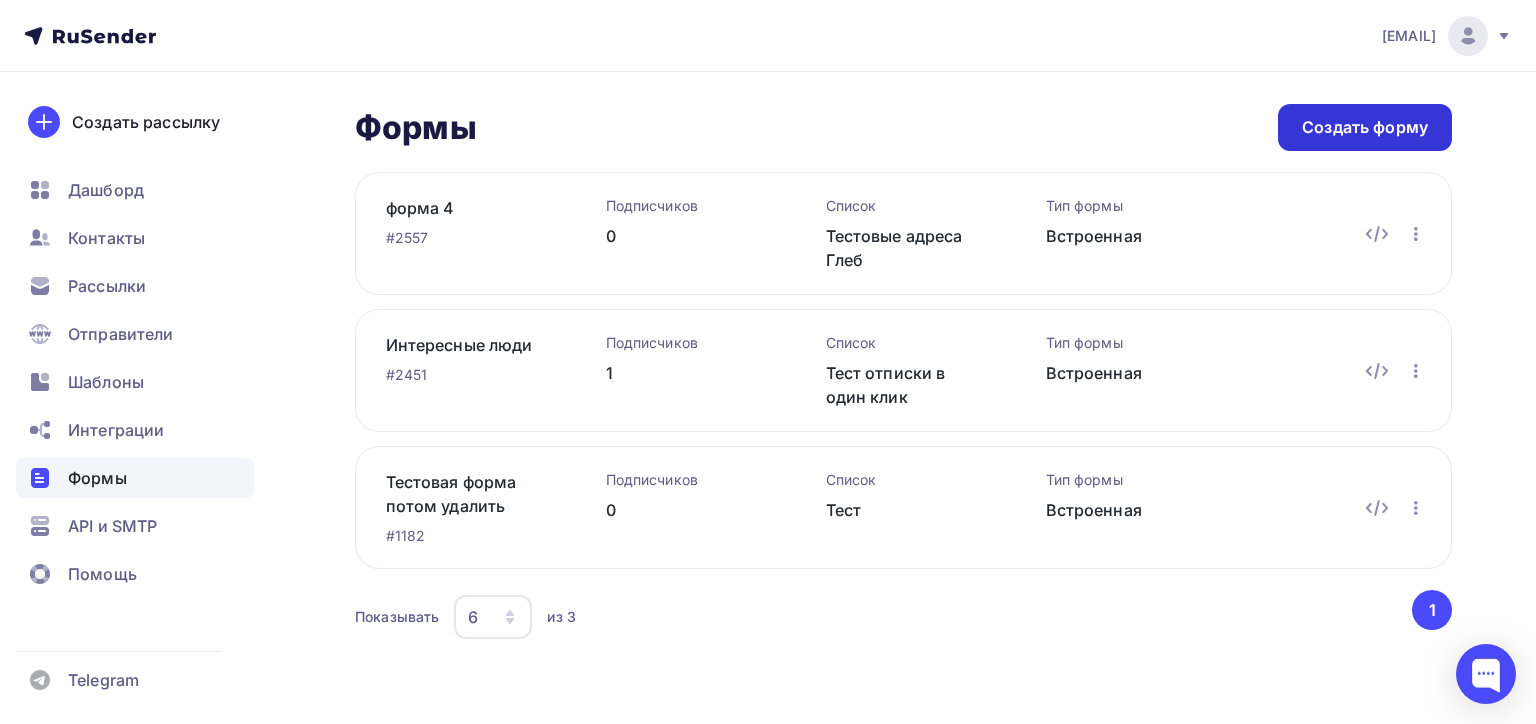 click on "Создать форму" at bounding box center (1365, 127) 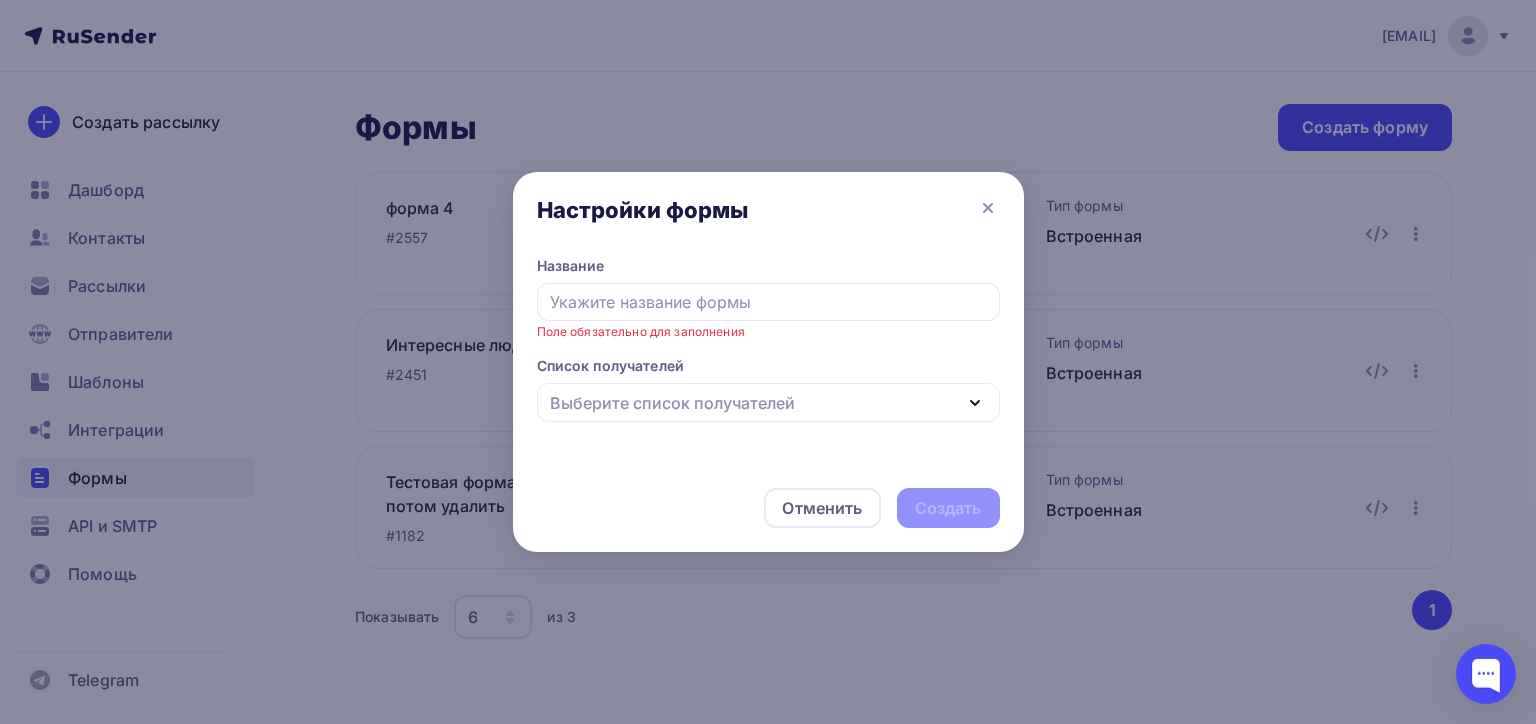 click on "Настройки формы" at bounding box center (768, 214) 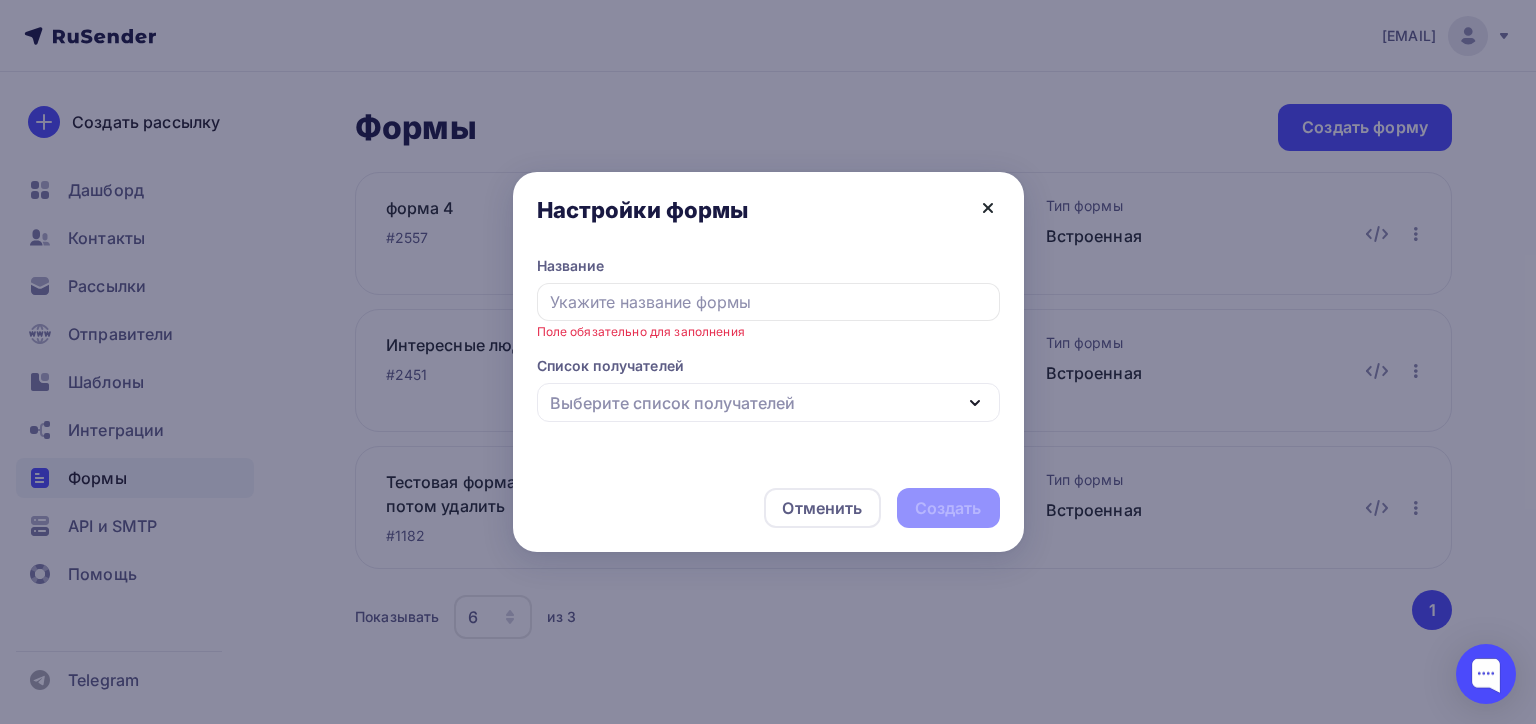 drag, startPoint x: 980, startPoint y: 220, endPoint x: 993, endPoint y: 212, distance: 15.264338 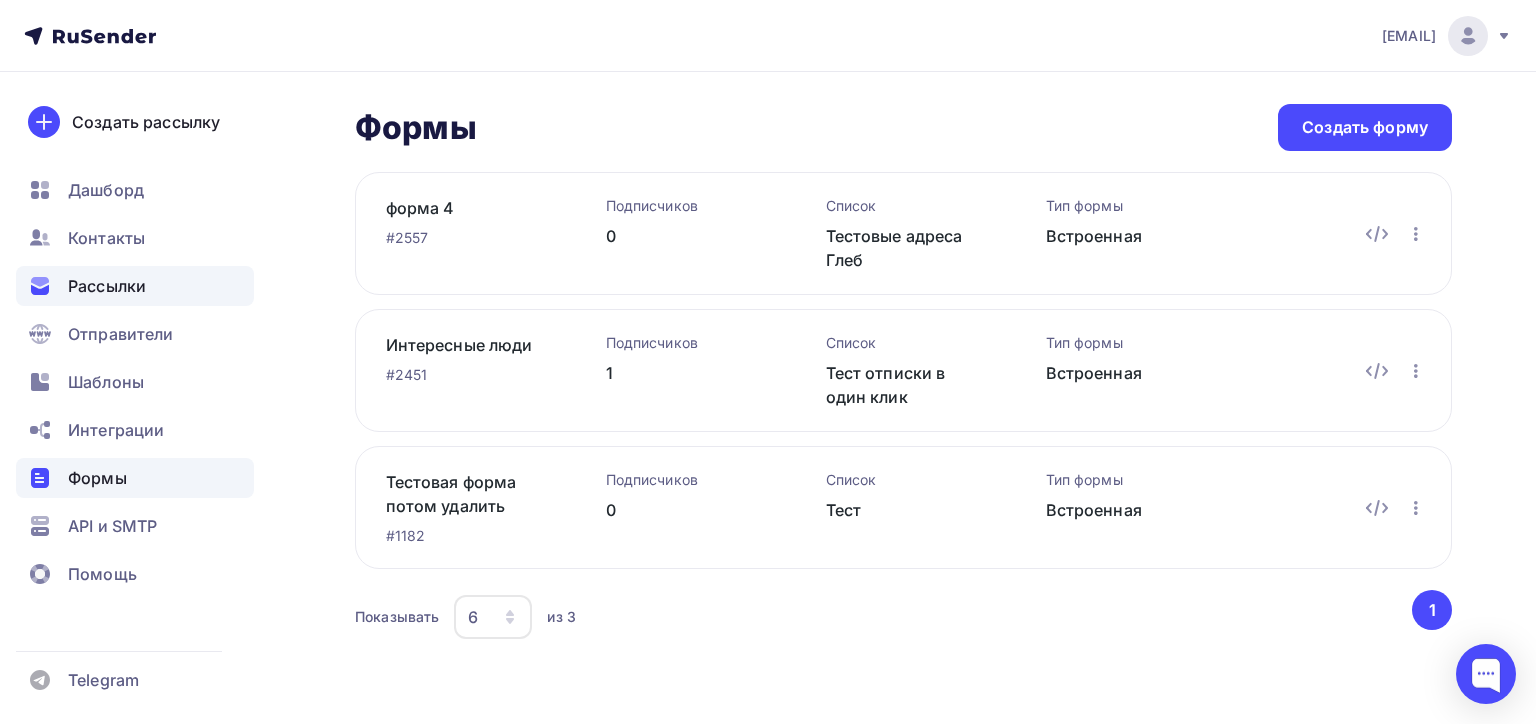 click on "Рассылки" at bounding box center [135, 286] 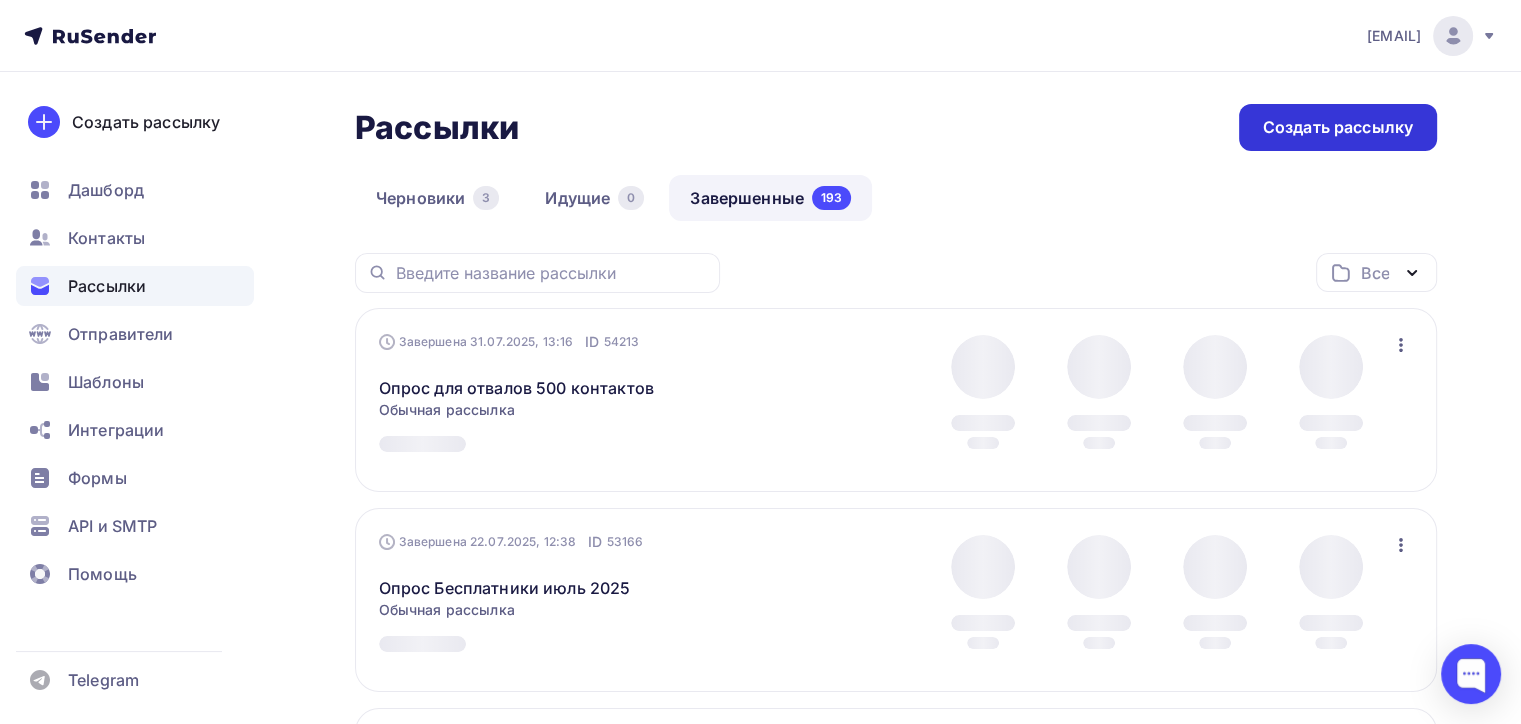 click on "Создать рассылку" at bounding box center (1338, 127) 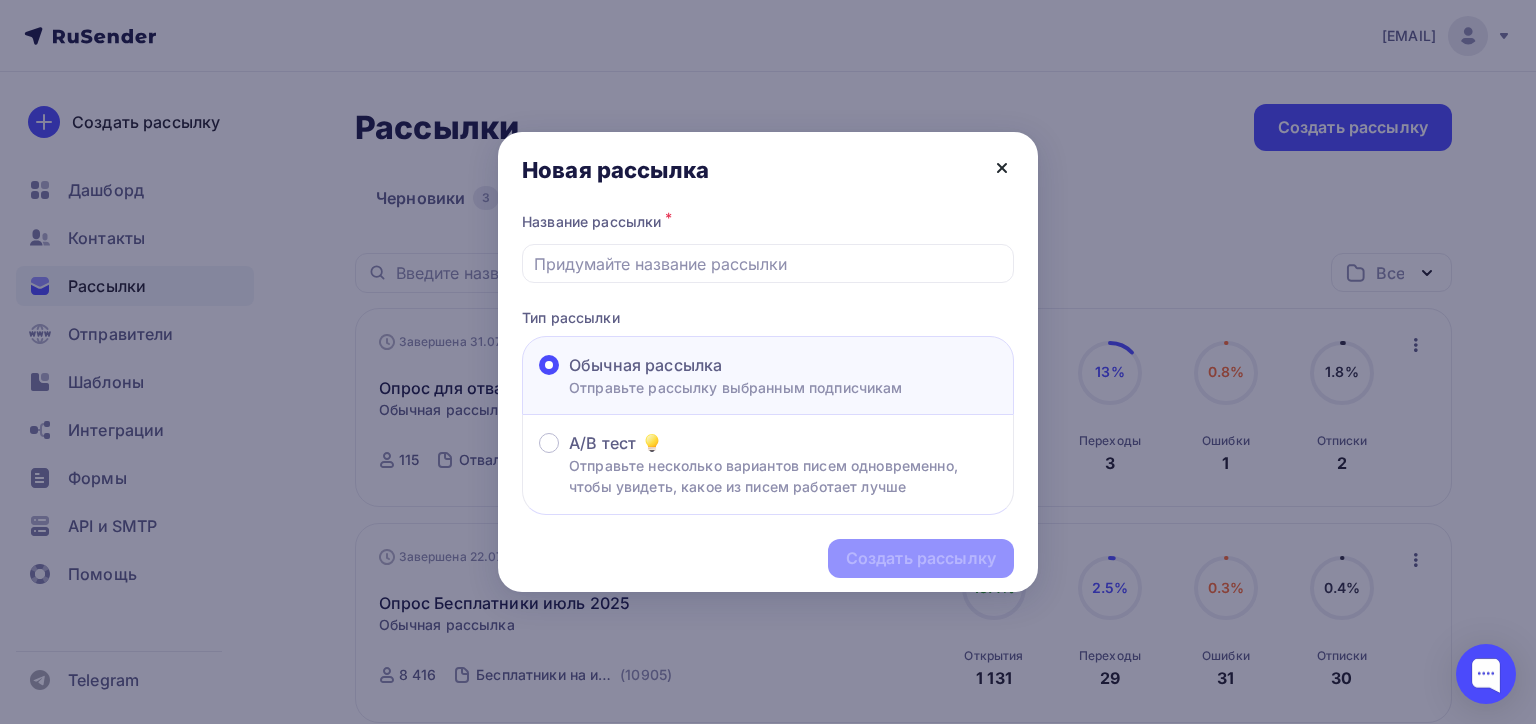 click 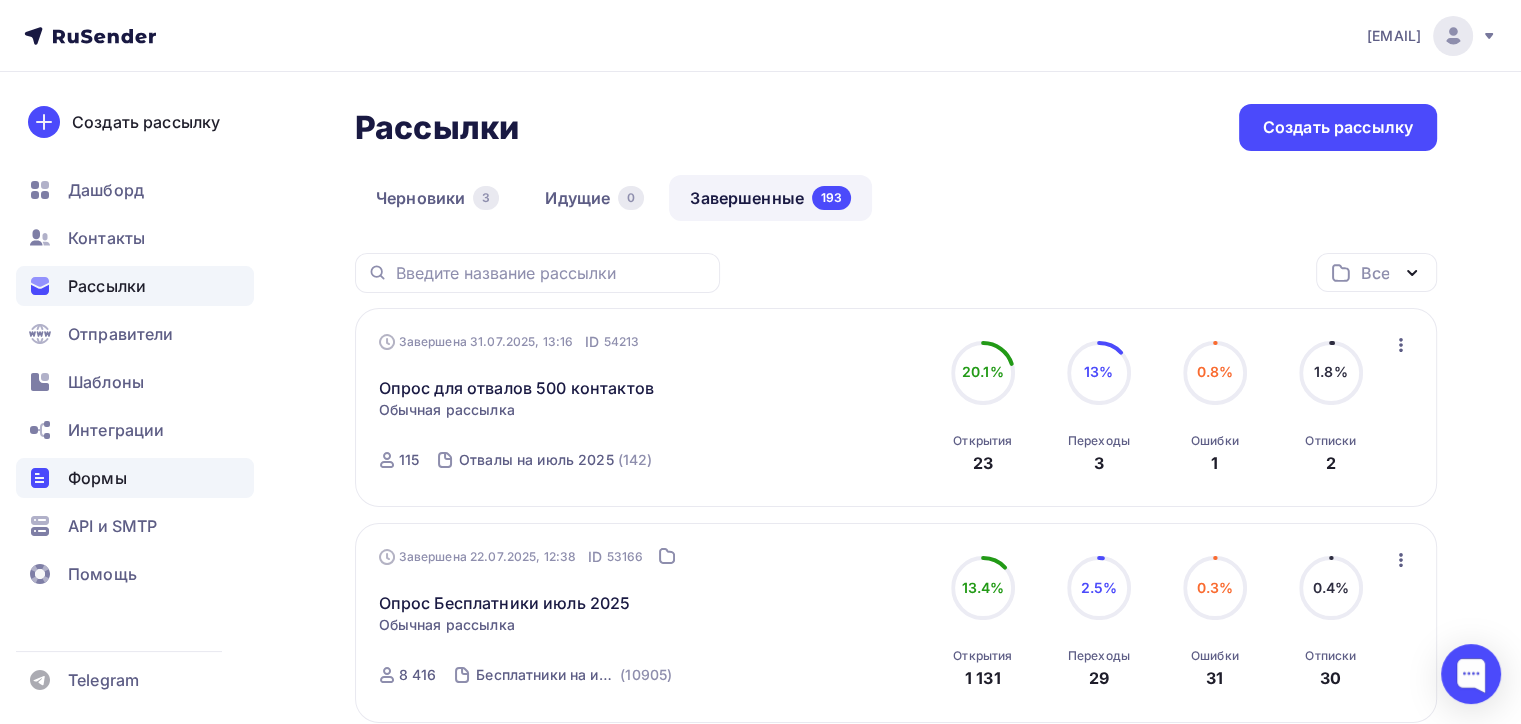 scroll, scrollTop: 0, scrollLeft: 0, axis: both 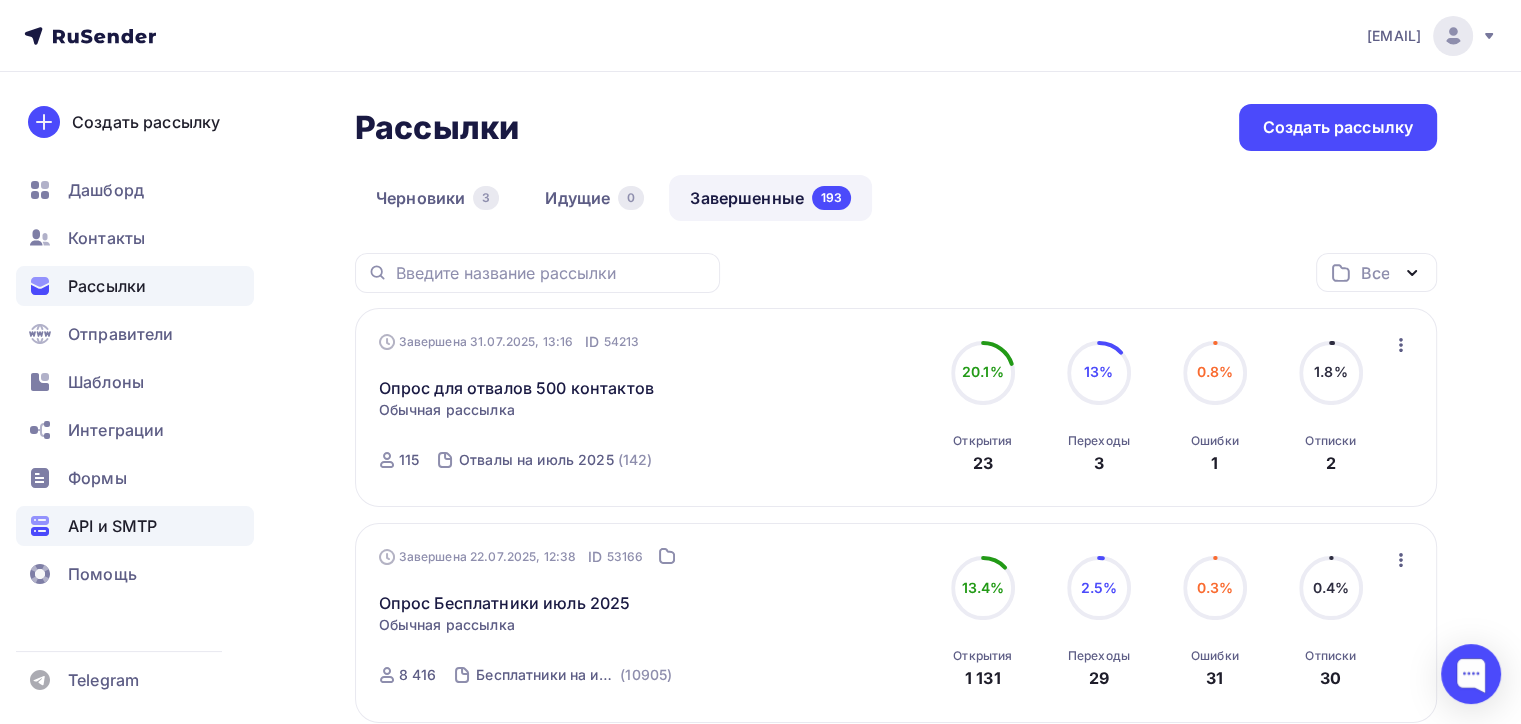 click on "API и SMTP" at bounding box center (112, 526) 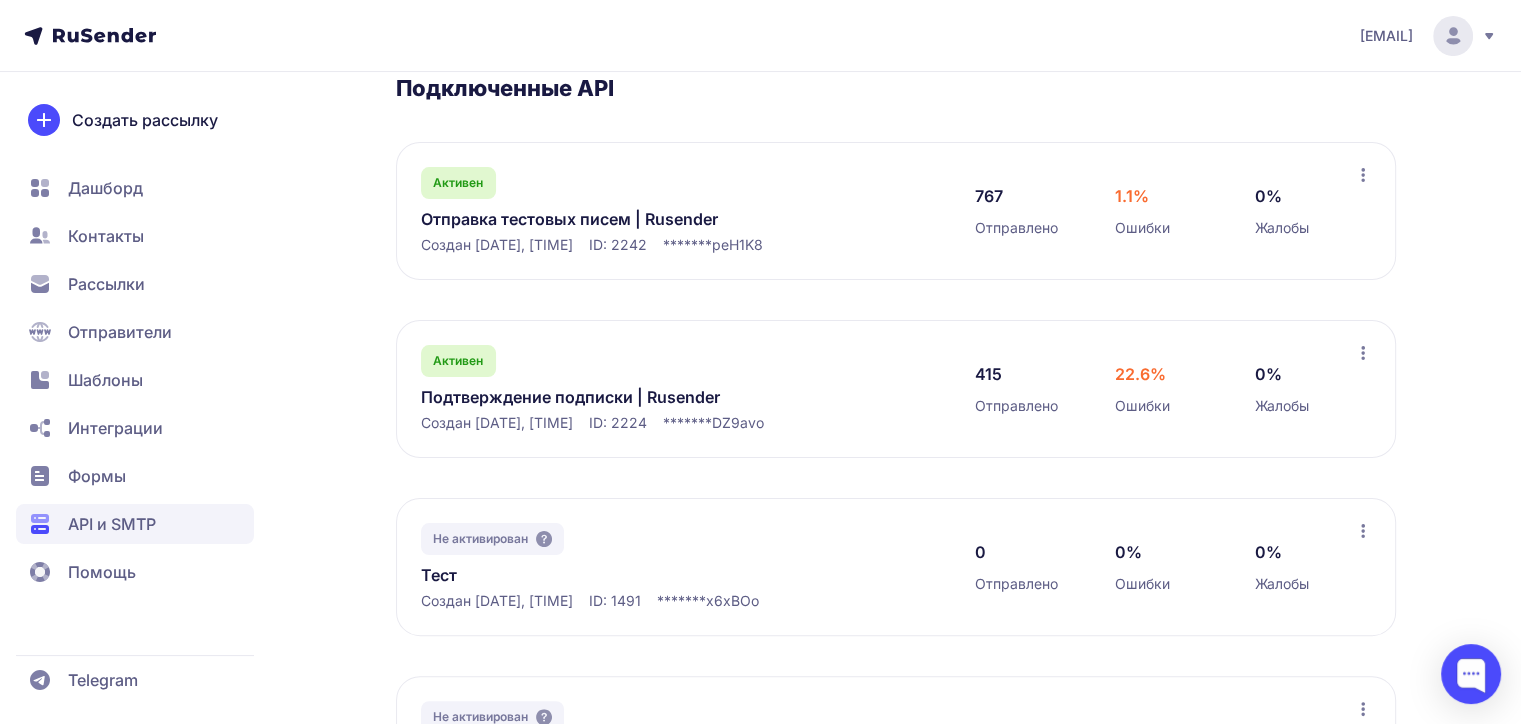 scroll, scrollTop: 340, scrollLeft: 0, axis: vertical 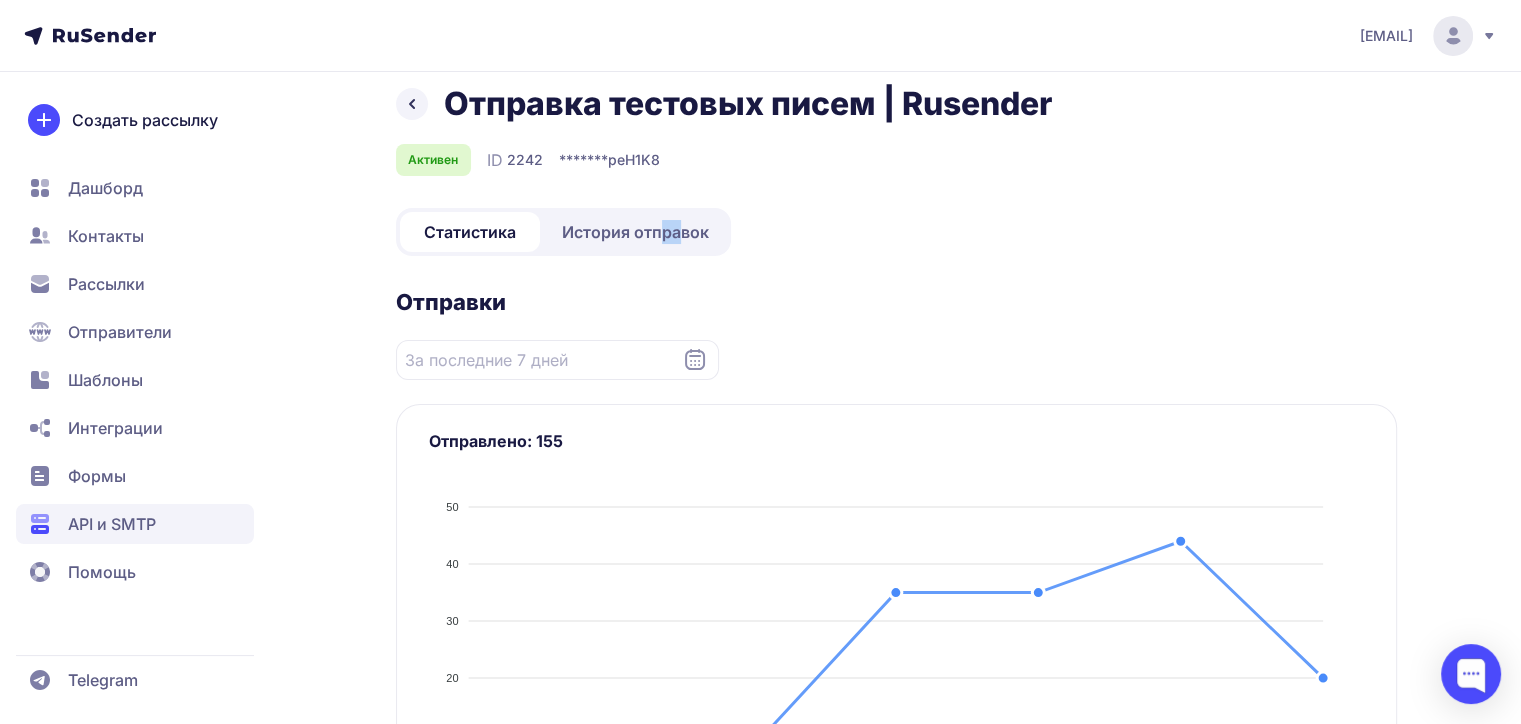 drag, startPoint x: 664, startPoint y: 269, endPoint x: 689, endPoint y: 240, distance: 38.28838 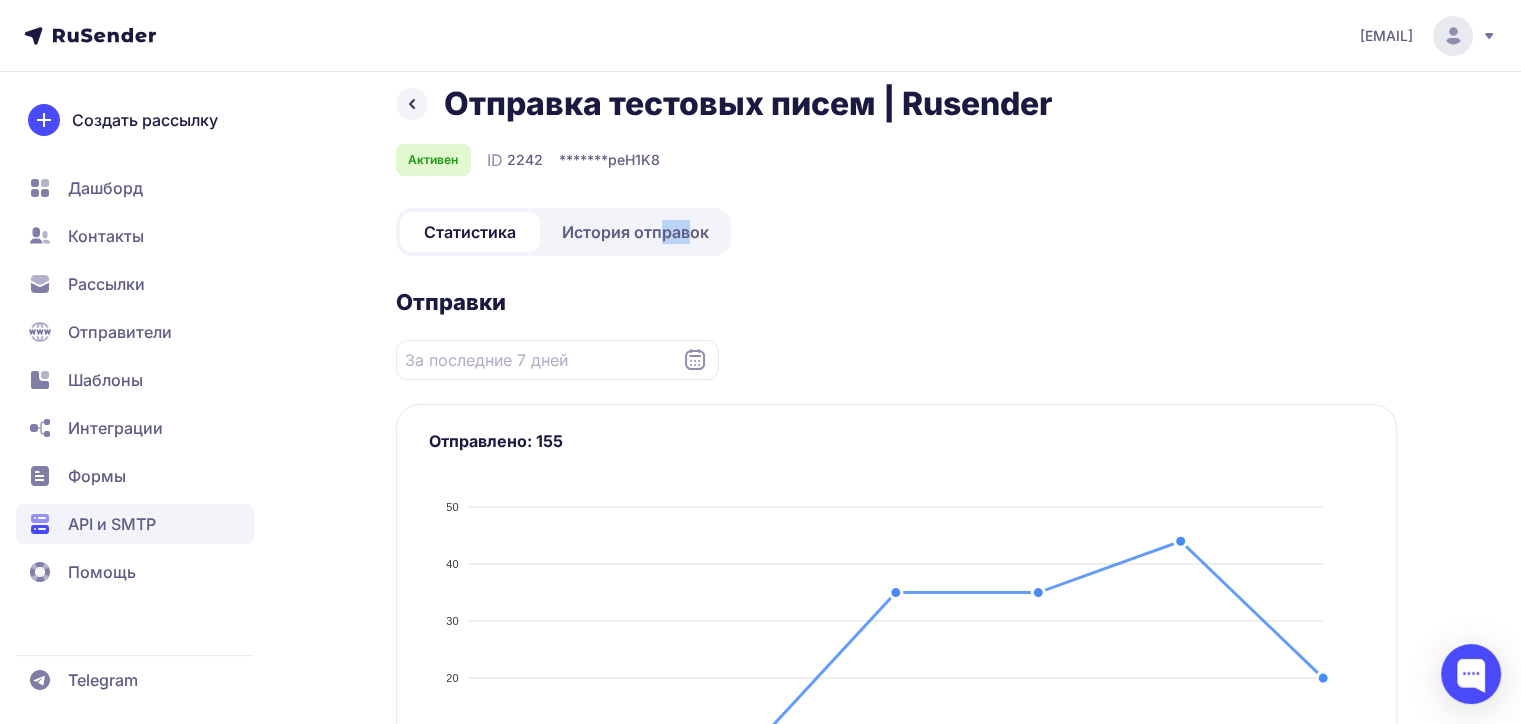 click on "История отправок" at bounding box center [635, 232] 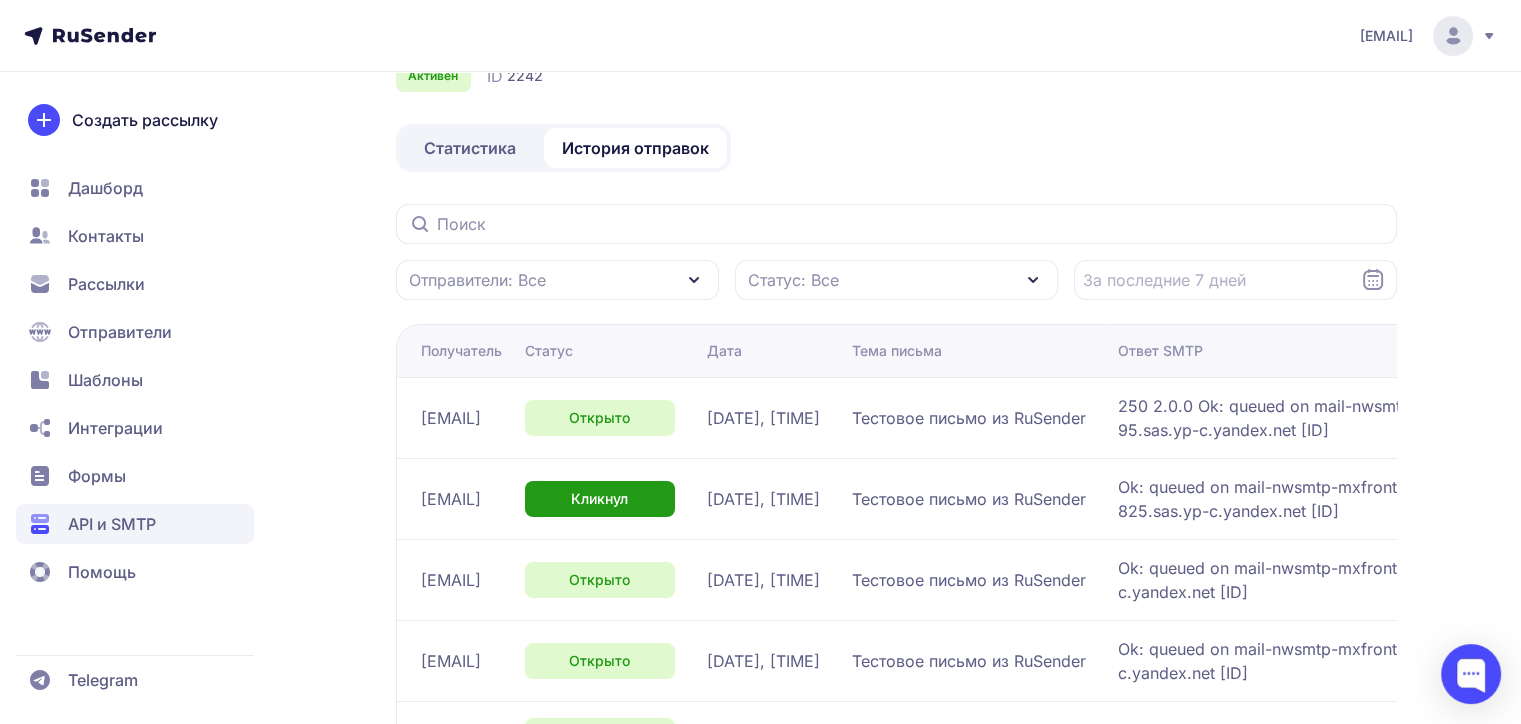 scroll, scrollTop: 0, scrollLeft: 0, axis: both 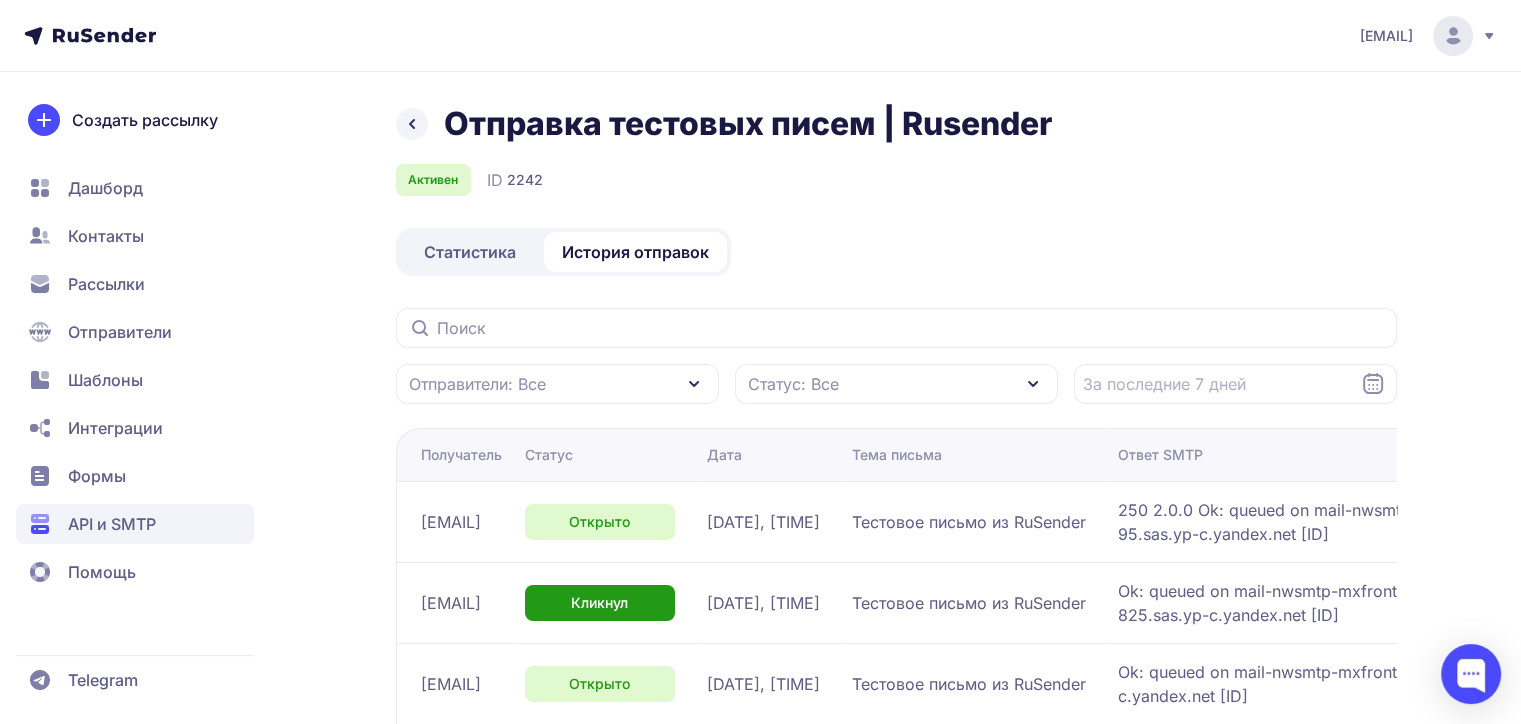 click on "Статистика" at bounding box center (470, 252) 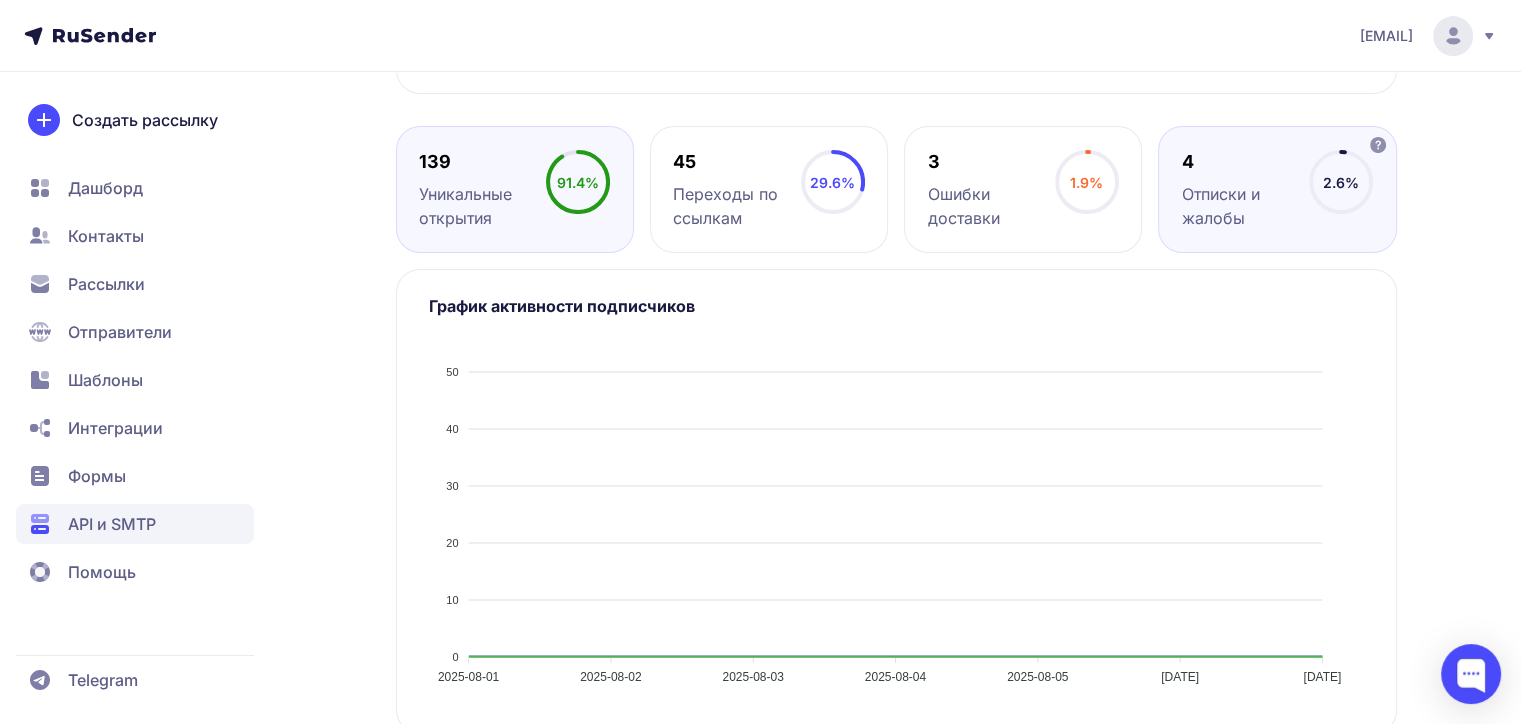 scroll, scrollTop: 796, scrollLeft: 0, axis: vertical 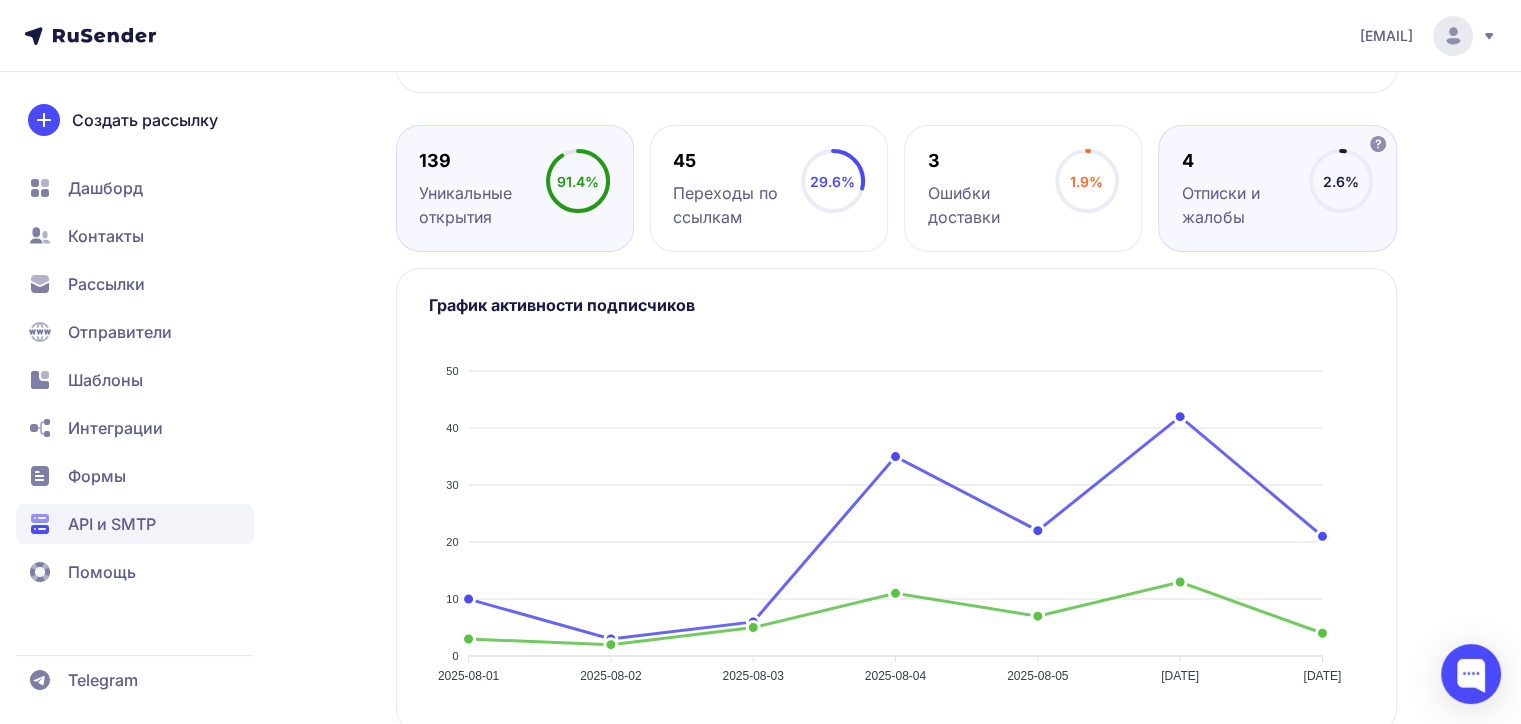 click on "Отписки и жалобы" at bounding box center [1245, 205] 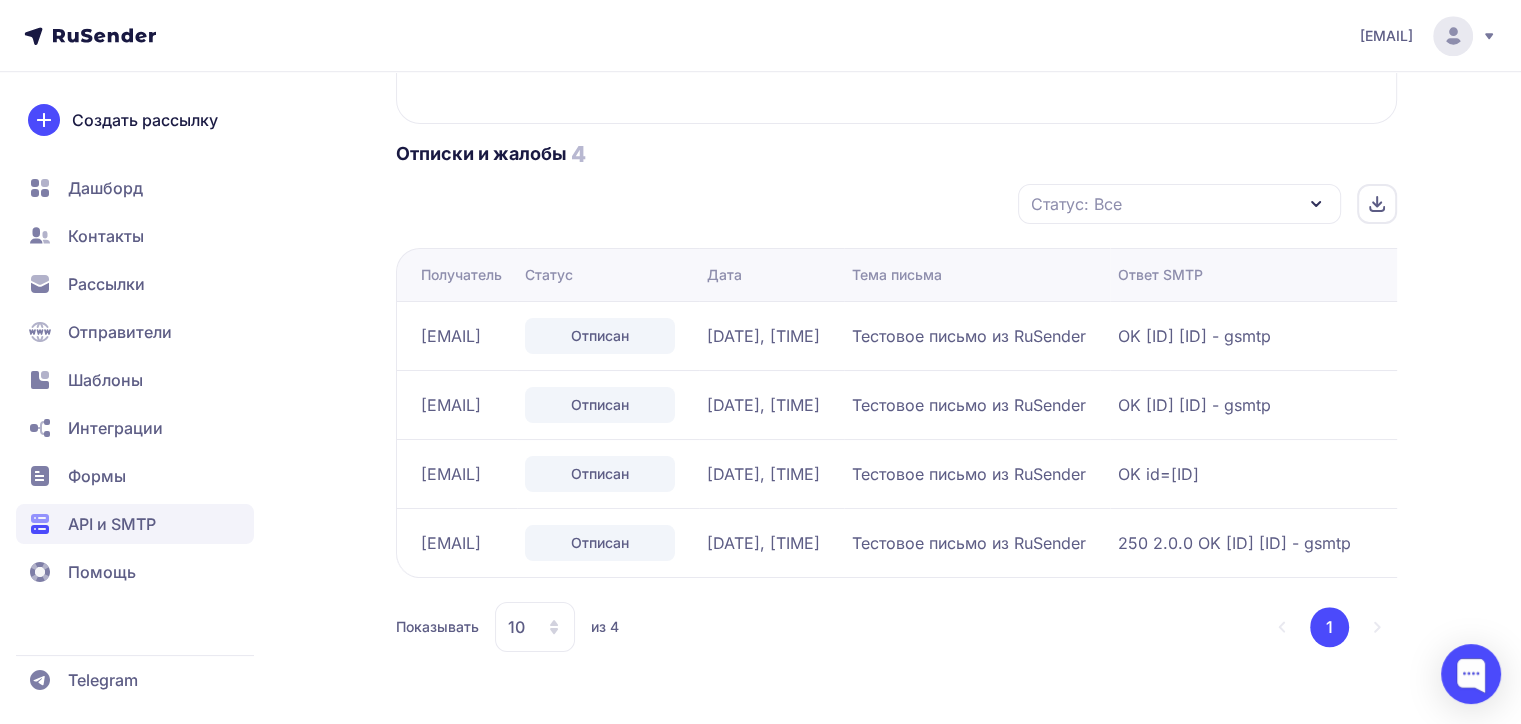 scroll, scrollTop: 1368, scrollLeft: 0, axis: vertical 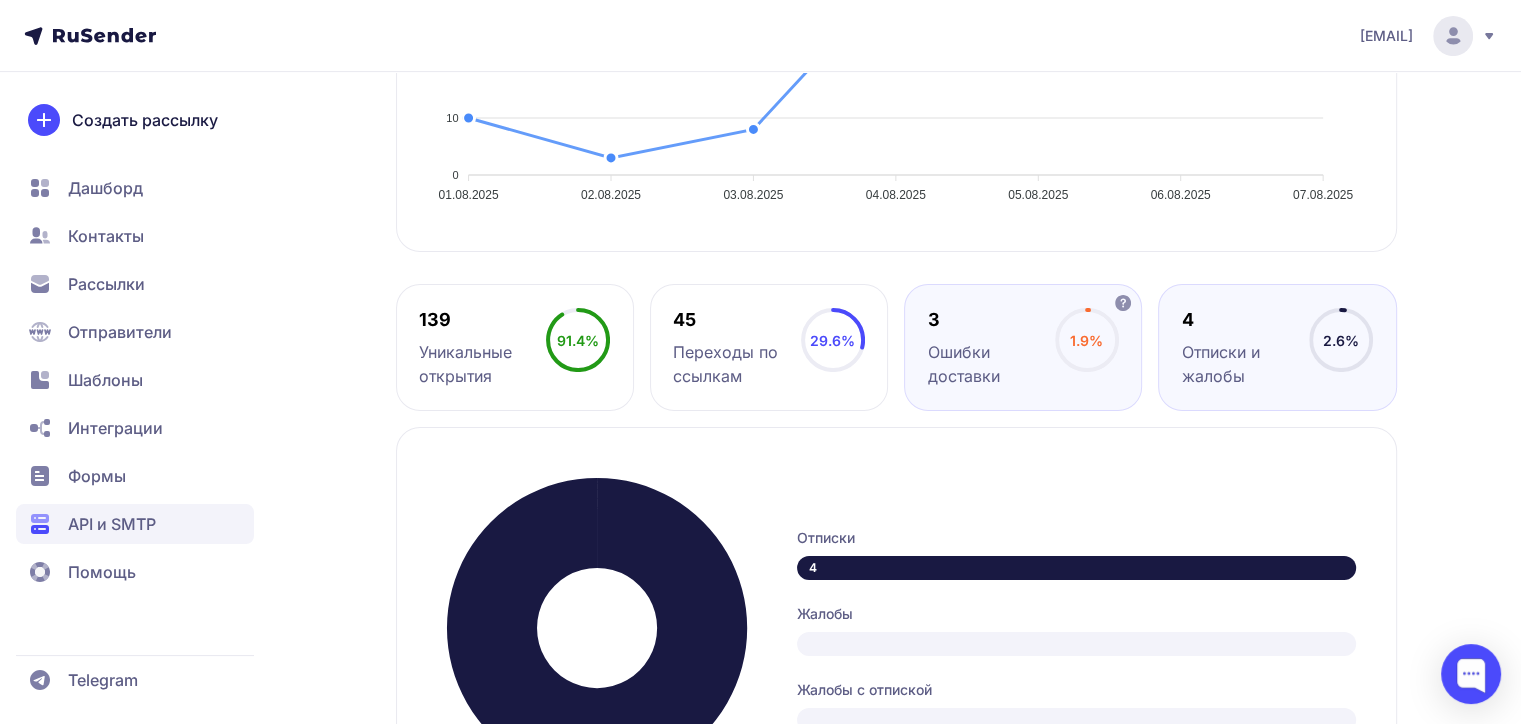 click on "3" at bounding box center [991, 320] 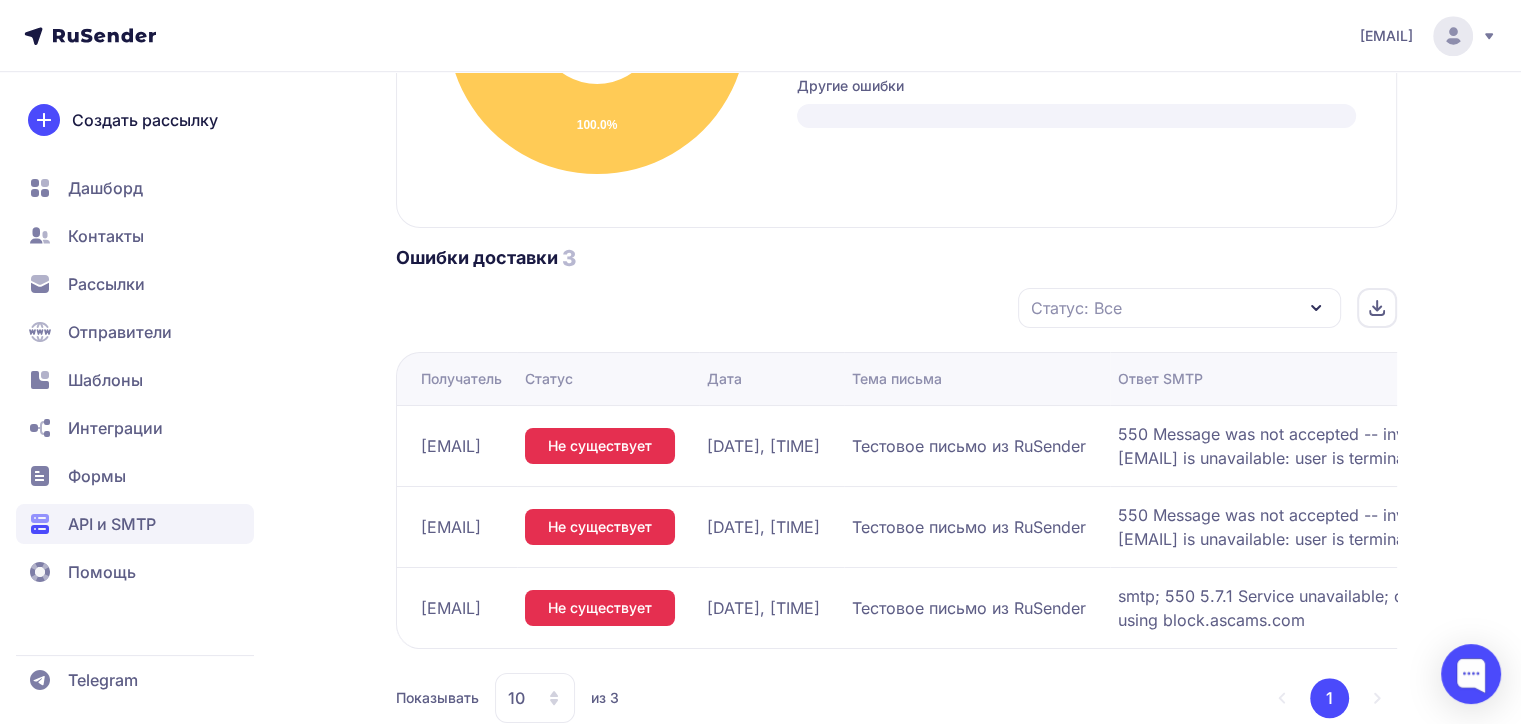 scroll, scrollTop: 1309, scrollLeft: 0, axis: vertical 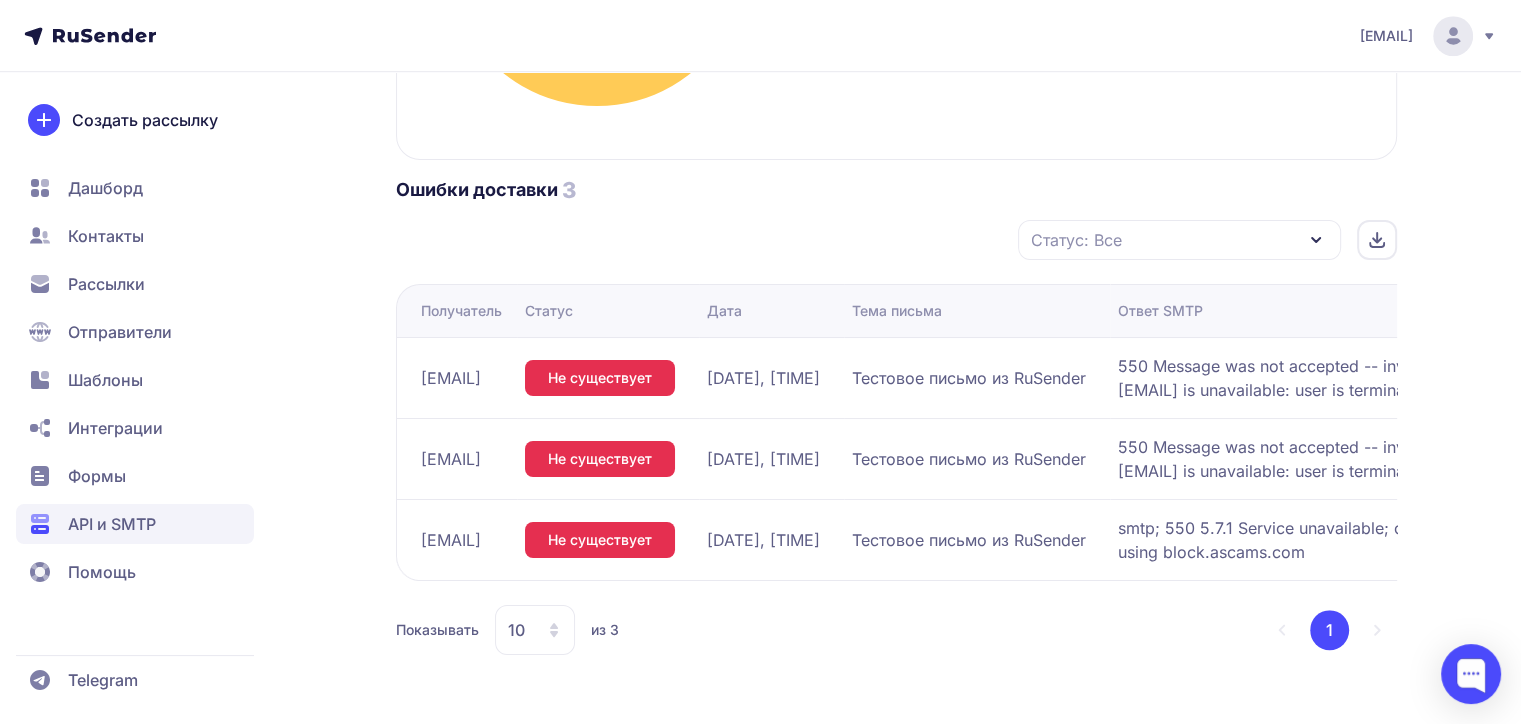 click on "Статус: Все" at bounding box center (1076, 240) 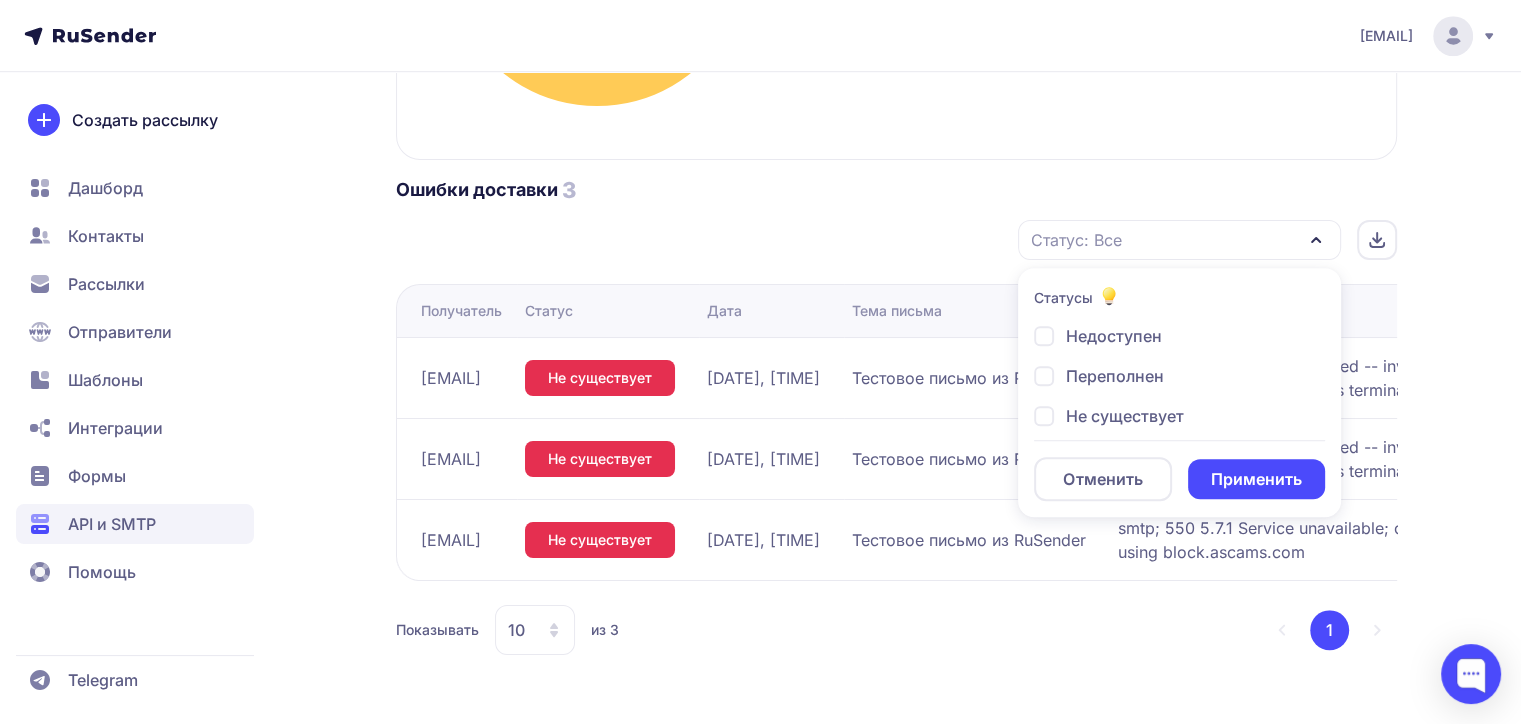 click on "Статус: Все" at bounding box center (1076, 240) 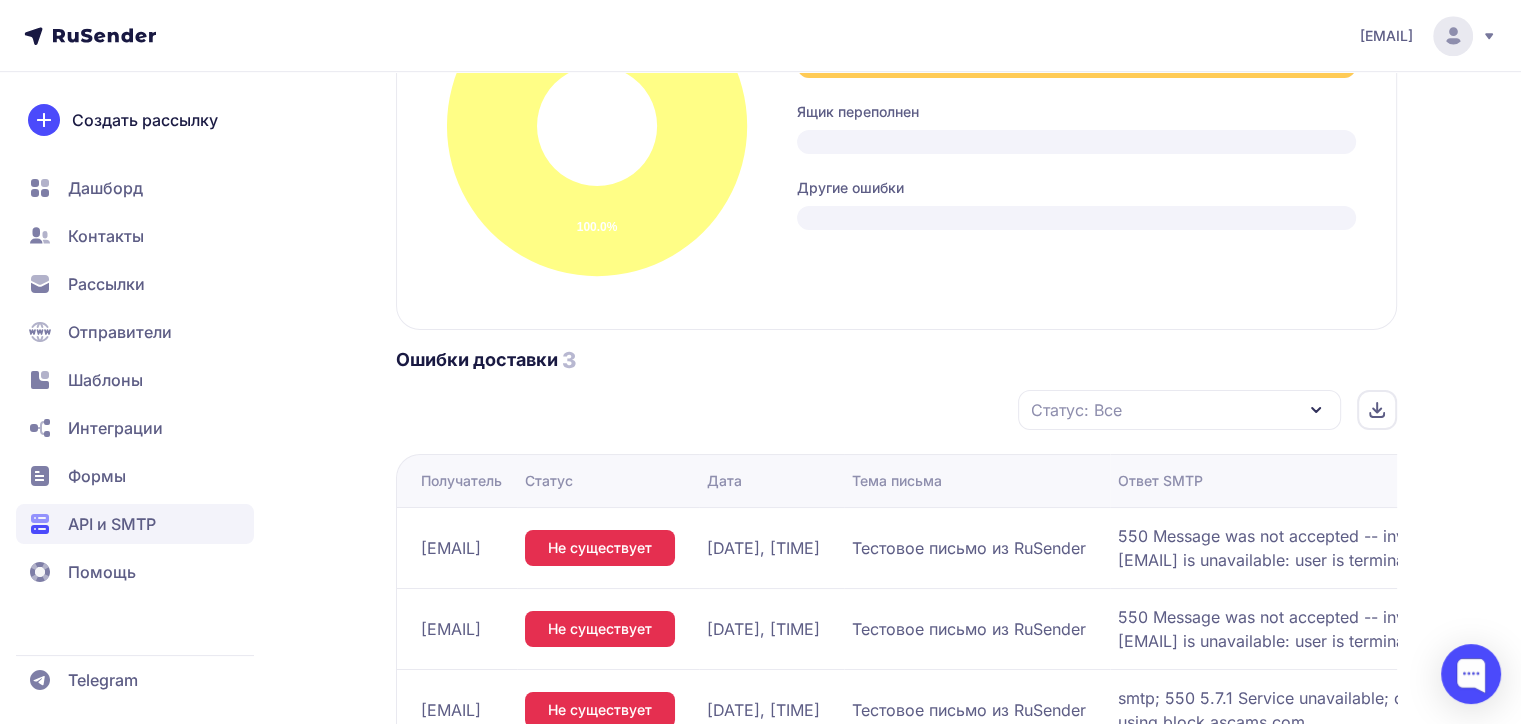 scroll, scrollTop: 1309, scrollLeft: 0, axis: vertical 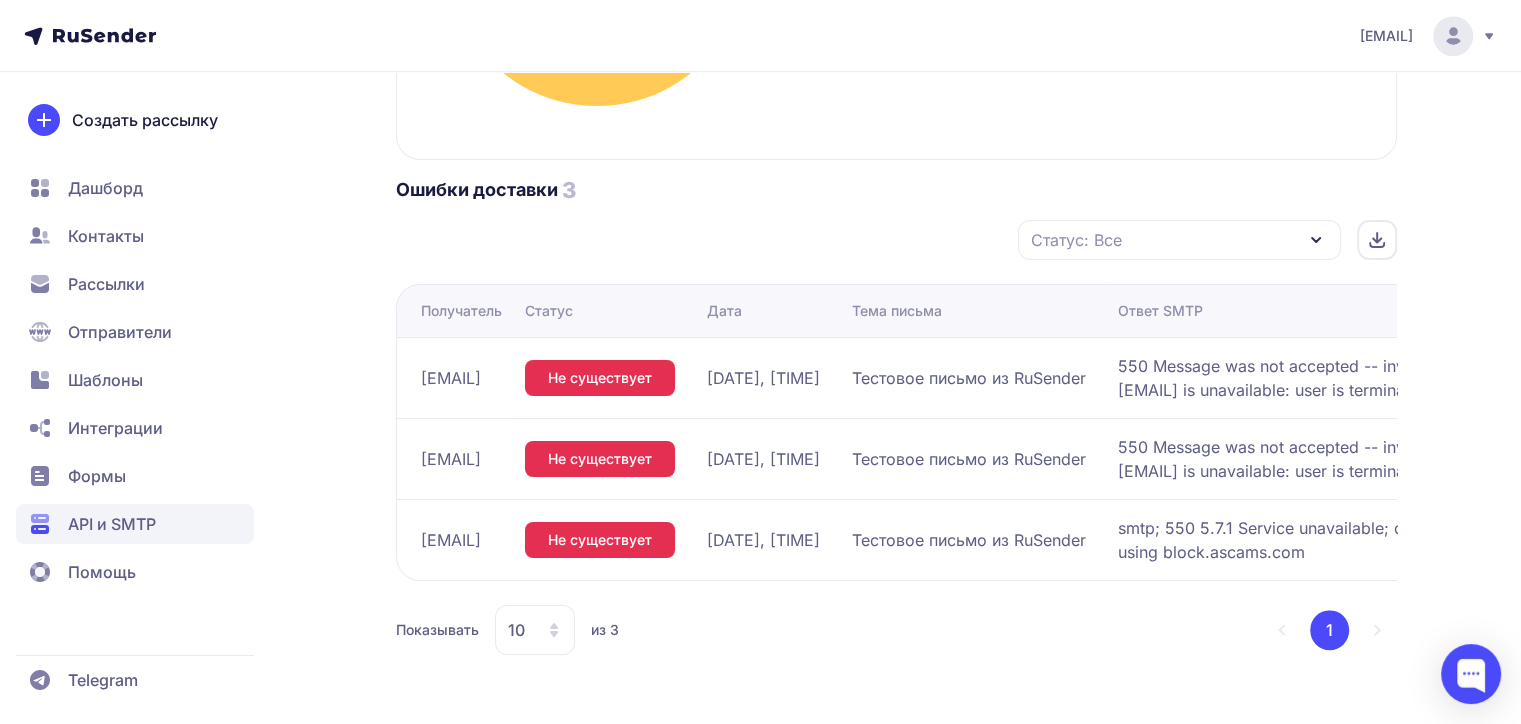 click on "Статус: Все" at bounding box center [1076, 240] 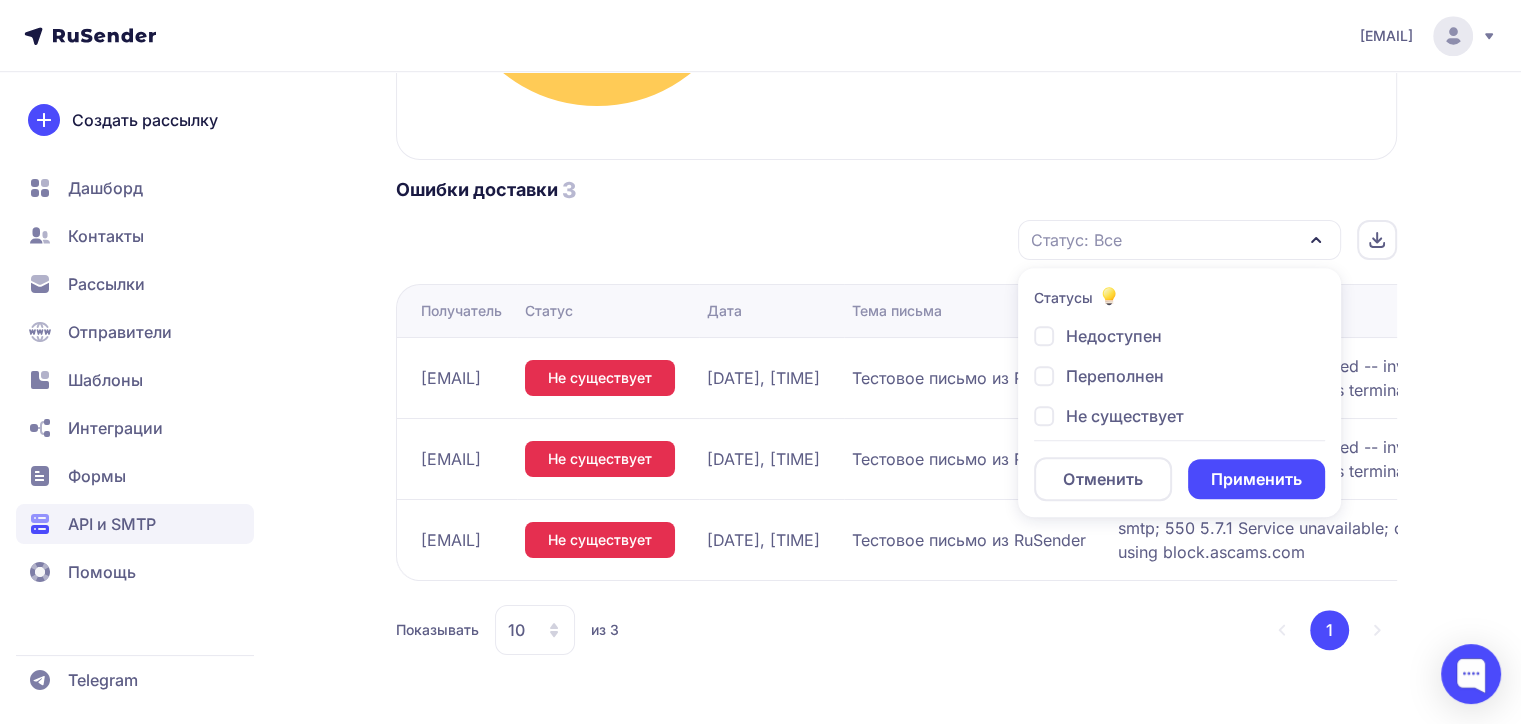 click on "Статус: Все" at bounding box center (1076, 240) 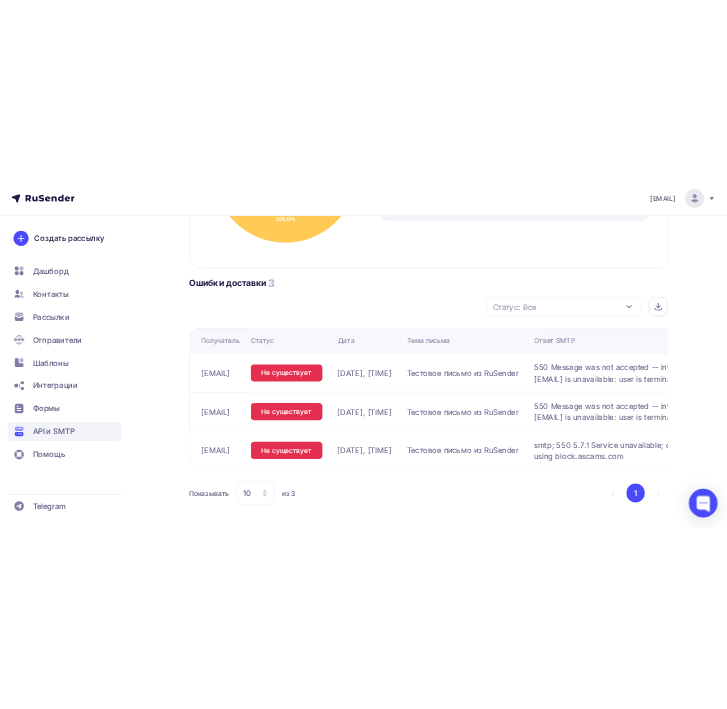 scroll, scrollTop: 1309, scrollLeft: 0, axis: vertical 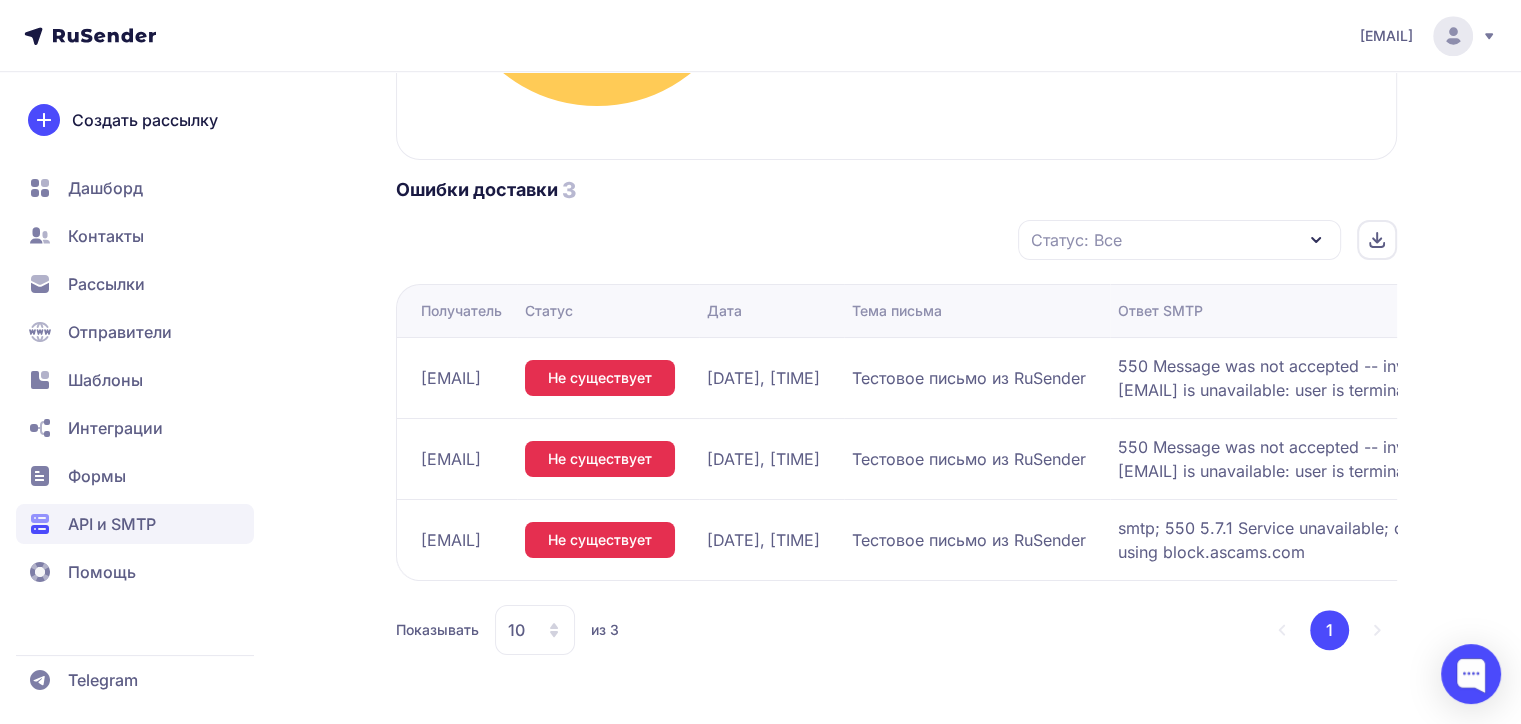 drag, startPoint x: 460, startPoint y: 364, endPoint x: 598, endPoint y: 379, distance: 138.81282 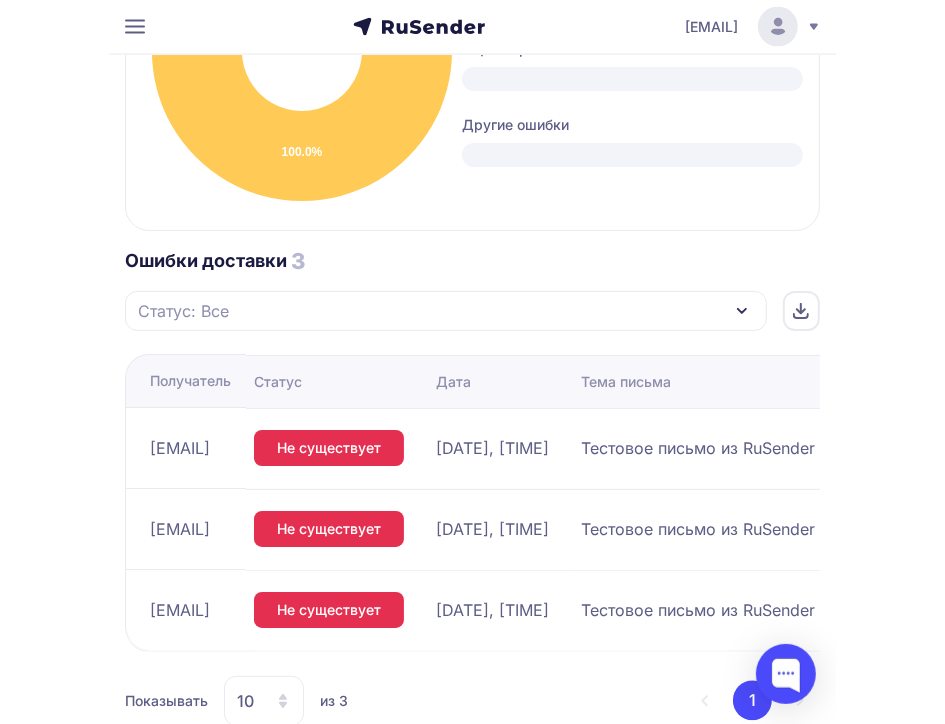 scroll, scrollTop: 1609, scrollLeft: 0, axis: vertical 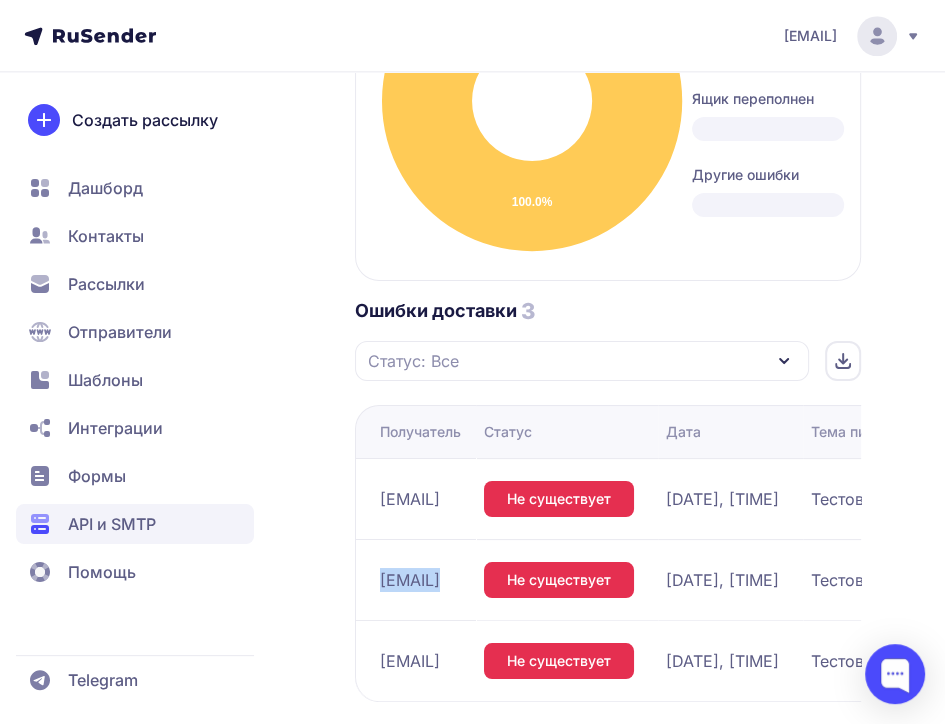 drag, startPoint x: 575, startPoint y: 562, endPoint x: 365, endPoint y: 584, distance: 211.14923 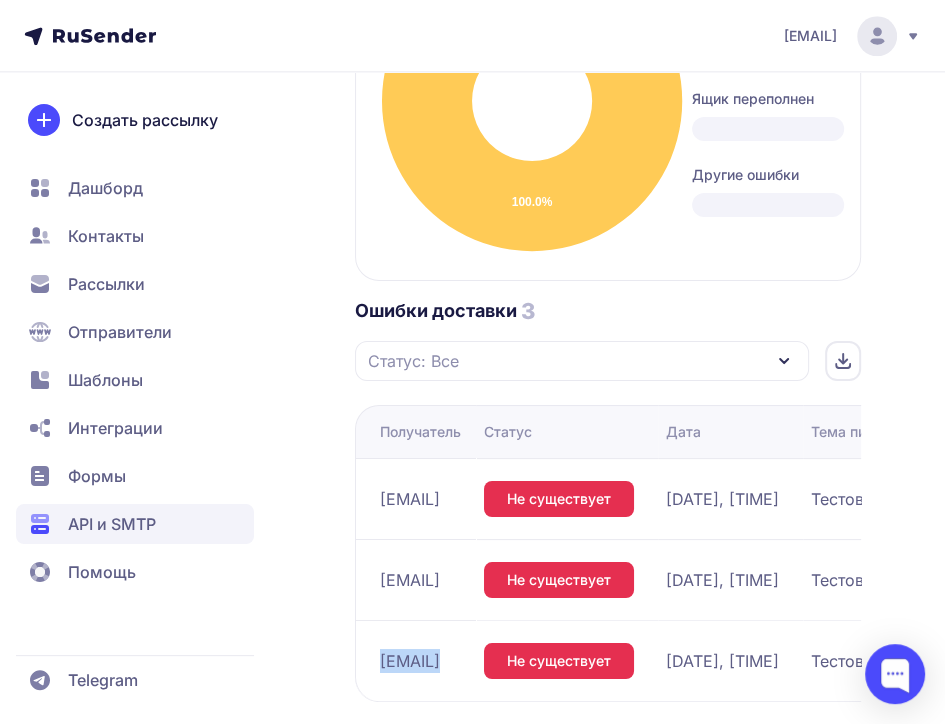 drag, startPoint x: 584, startPoint y: 658, endPoint x: 372, endPoint y: 654, distance: 212.03773 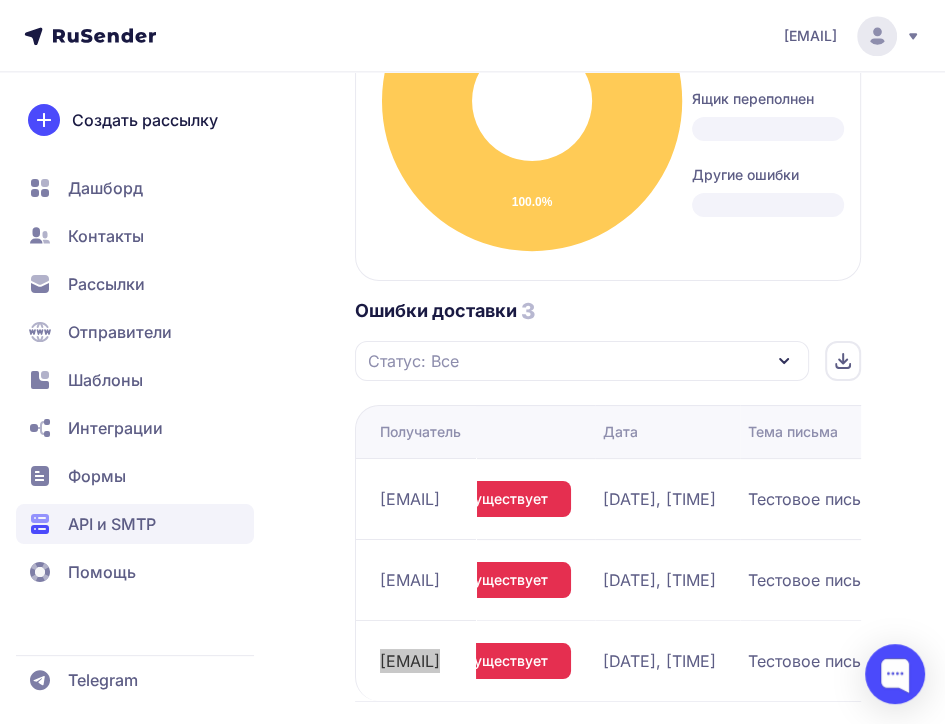 scroll, scrollTop: 0, scrollLeft: 0, axis: both 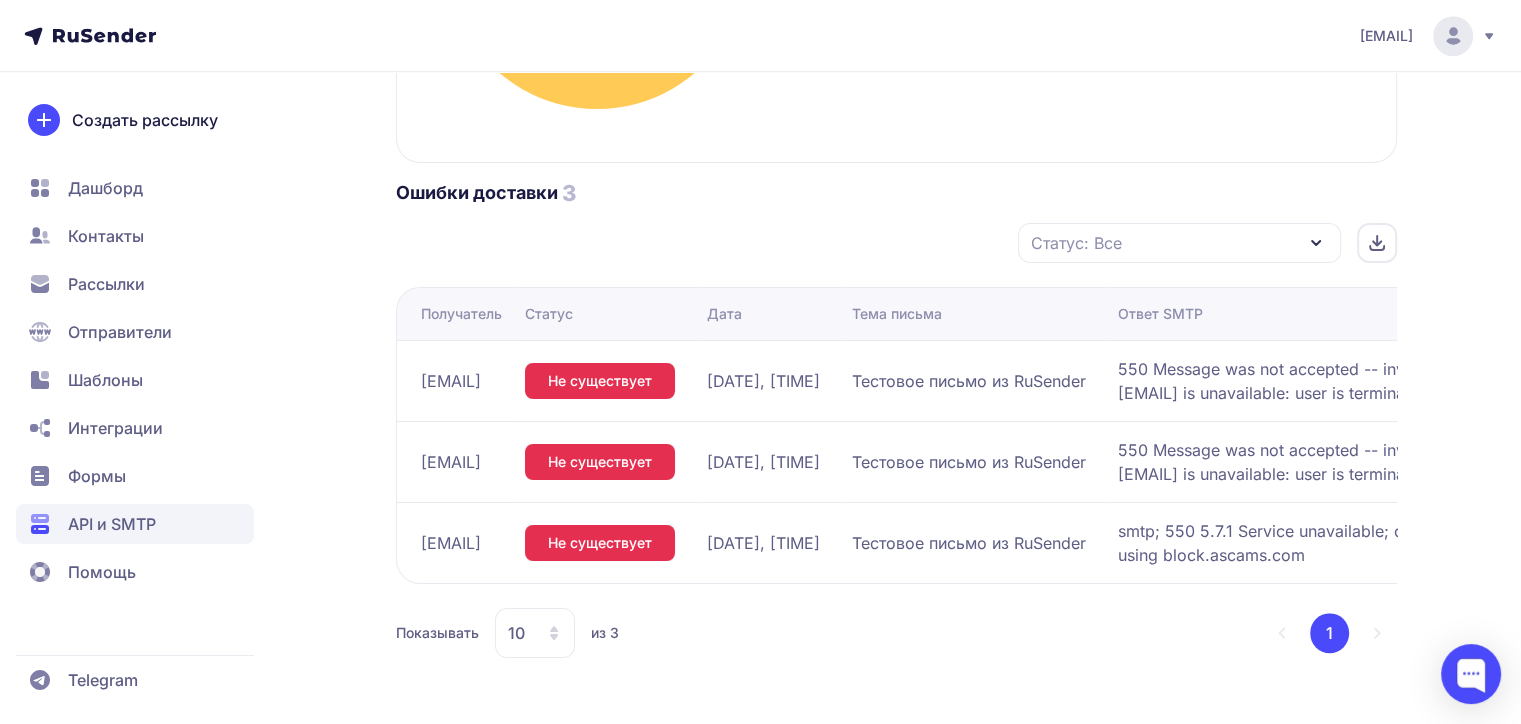 click on "Ошибки доставки 3 Статус: Все" at bounding box center (896, 221) 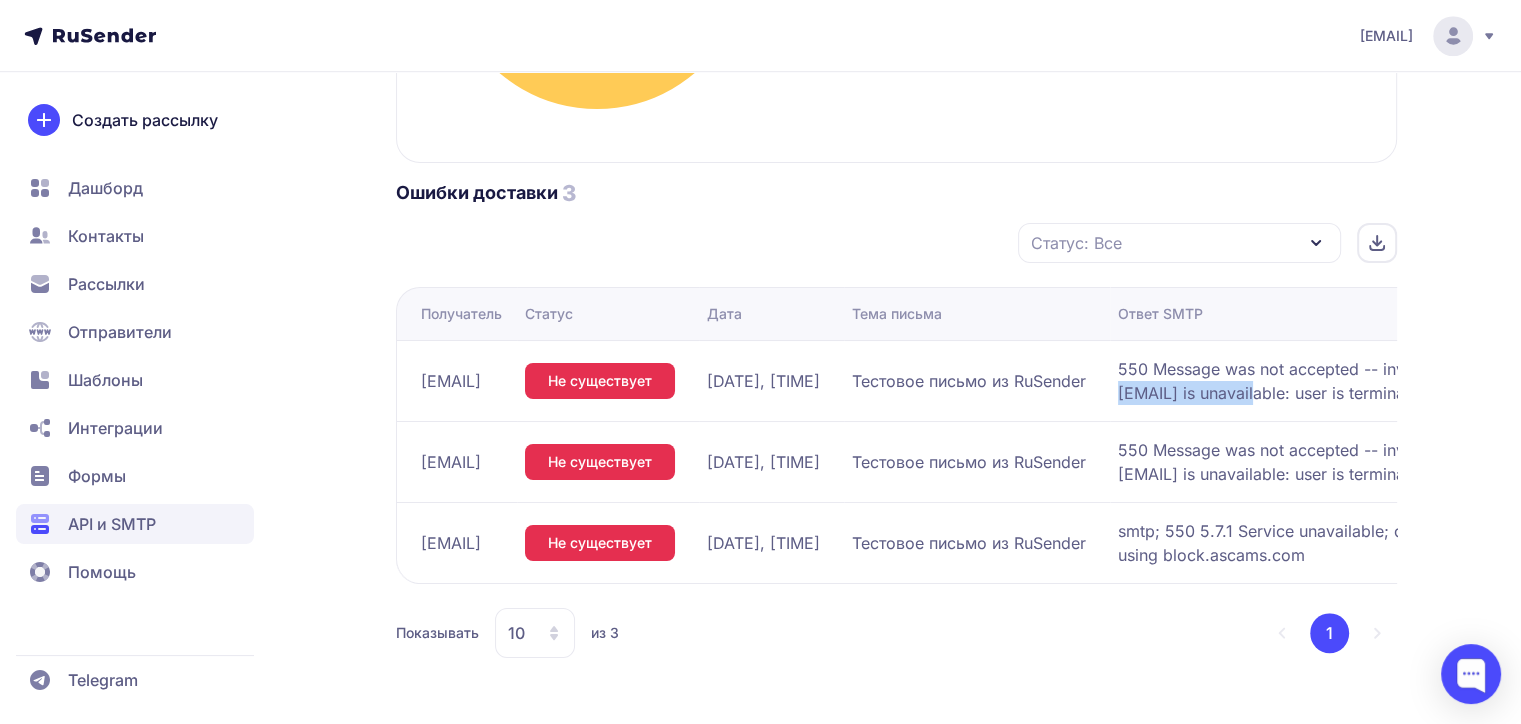 drag, startPoint x: 1222, startPoint y: 396, endPoint x: 1376, endPoint y: 392, distance: 154.05194 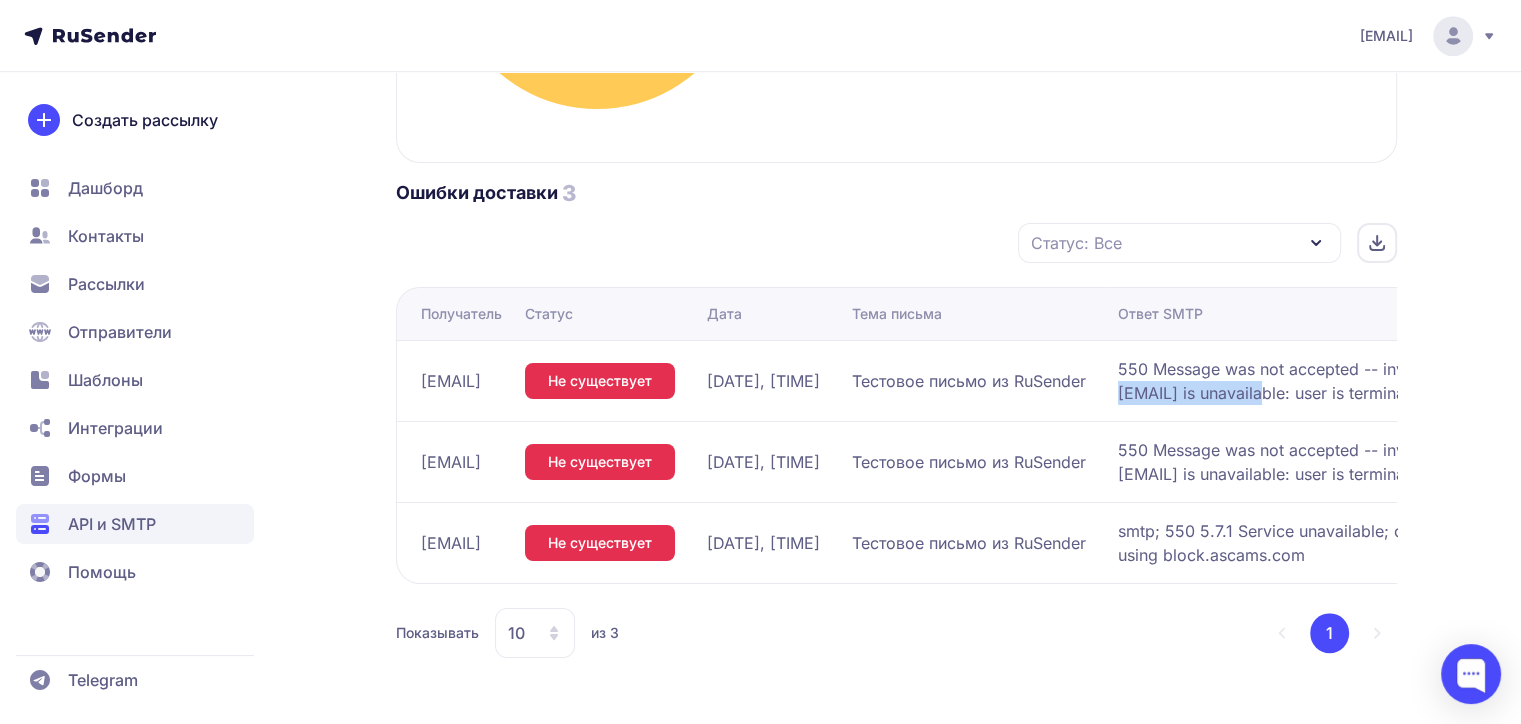 drag, startPoint x: 1214, startPoint y: 394, endPoint x: 1379, endPoint y: 381, distance: 165.51132 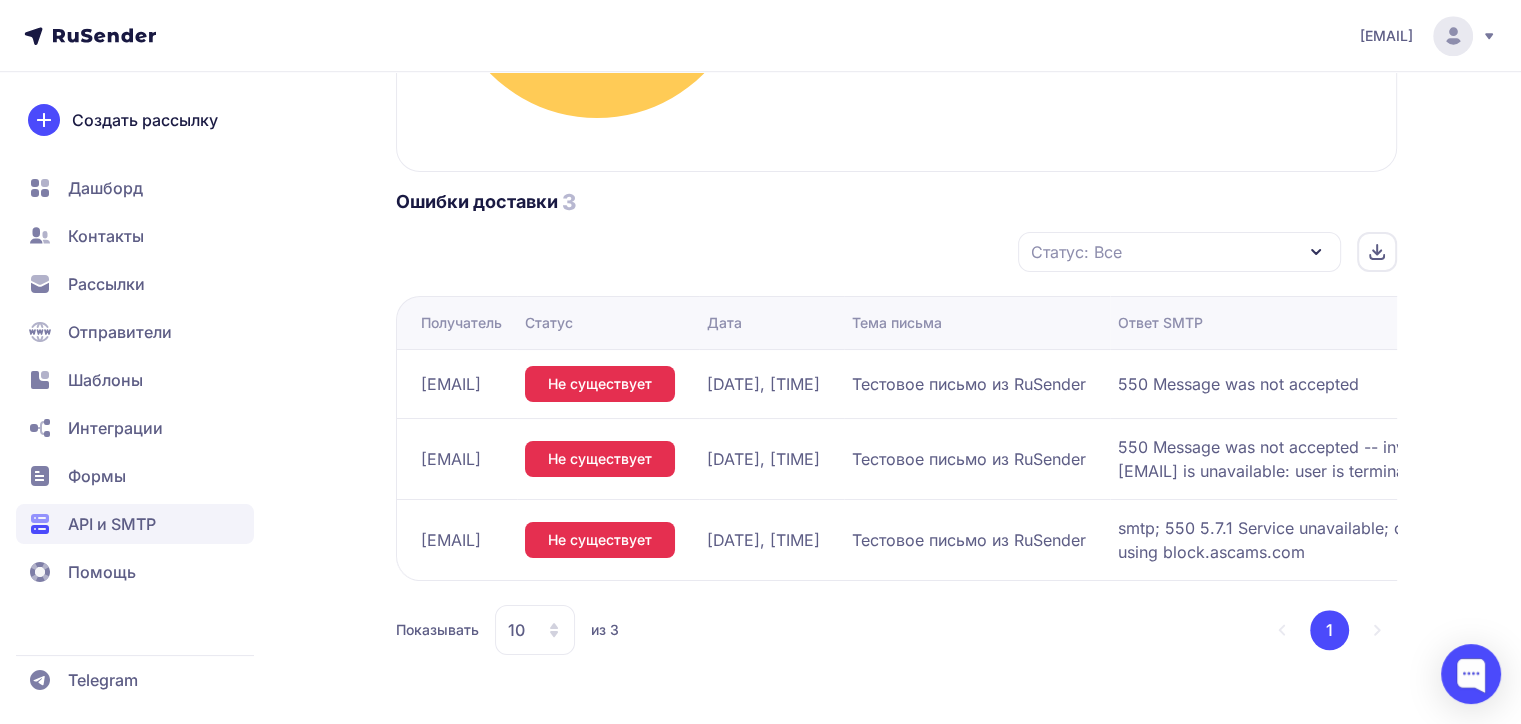 scroll, scrollTop: 1294, scrollLeft: 0, axis: vertical 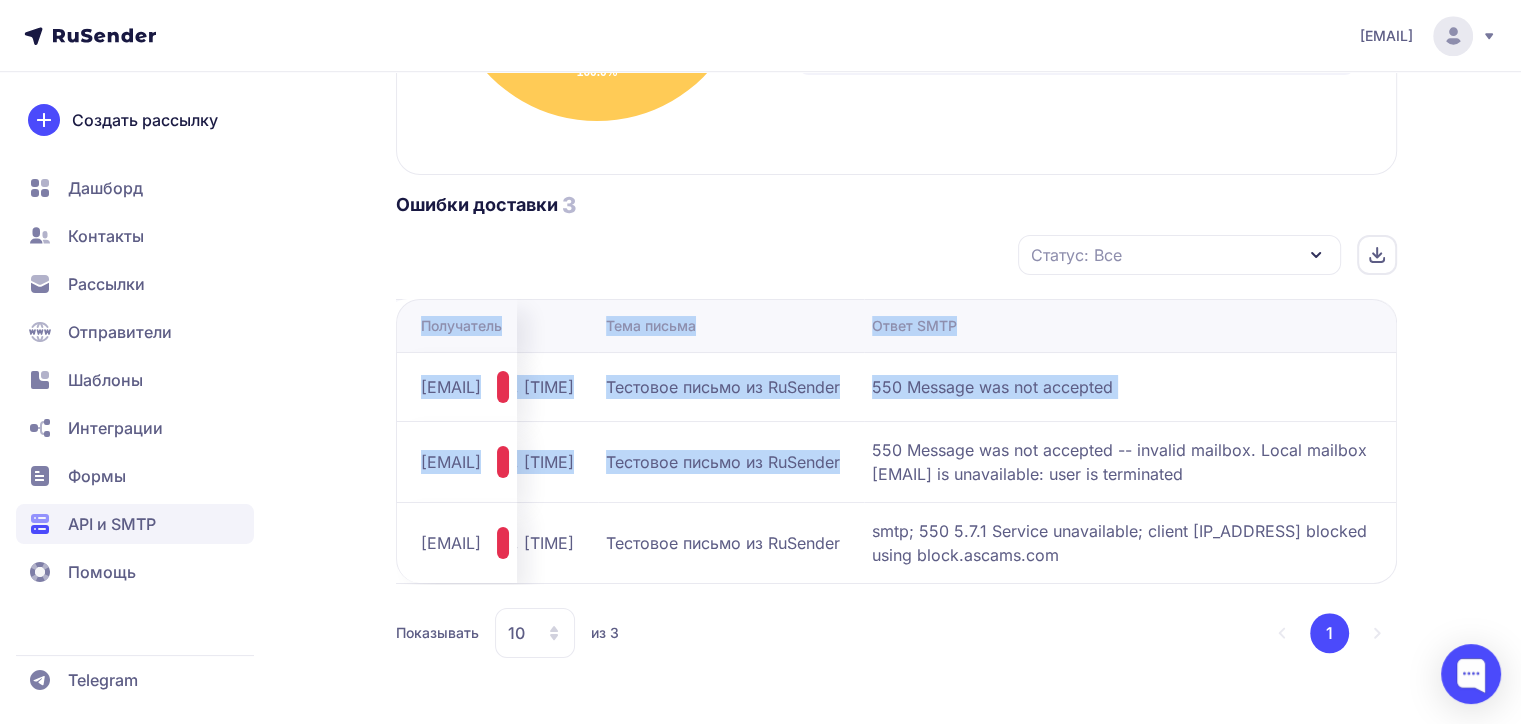 drag, startPoint x: 1225, startPoint y: 440, endPoint x: 1324, endPoint y: 480, distance: 106.77547 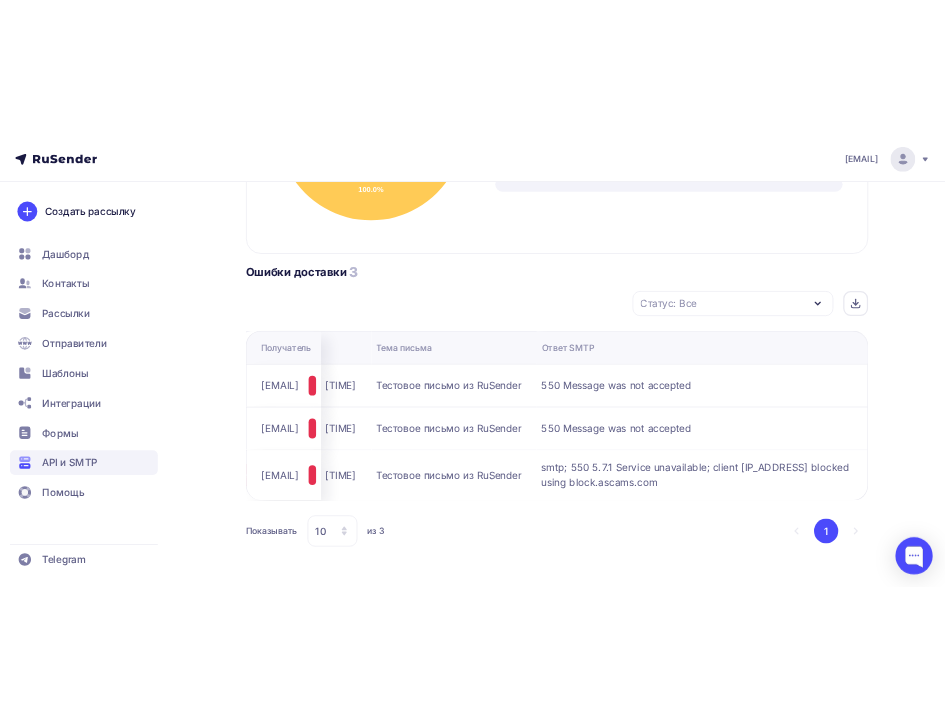 scroll, scrollTop: 1278, scrollLeft: 0, axis: vertical 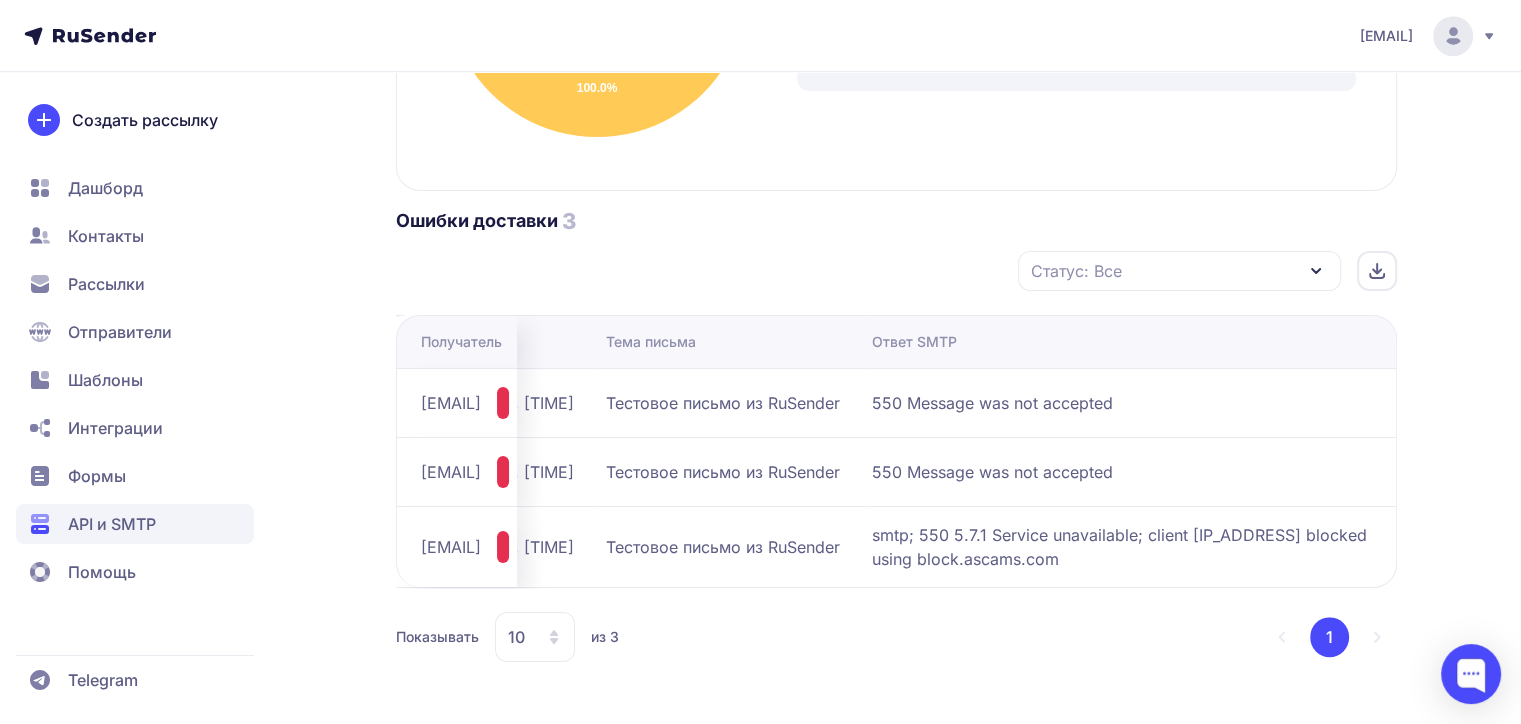 drag, startPoint x: 870, startPoint y: 527, endPoint x: 1069, endPoint y: 563, distance: 202.23007 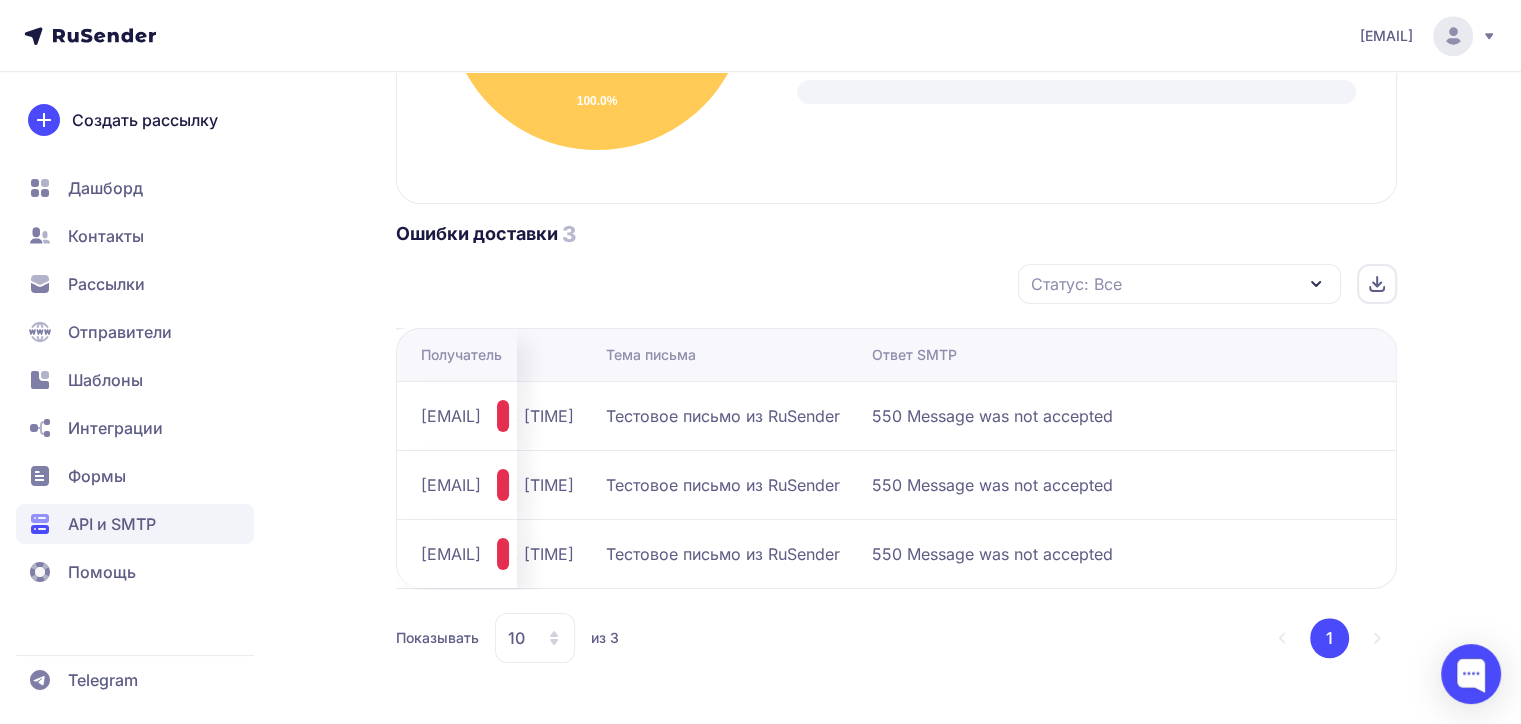 scroll, scrollTop: 1262, scrollLeft: 0, axis: vertical 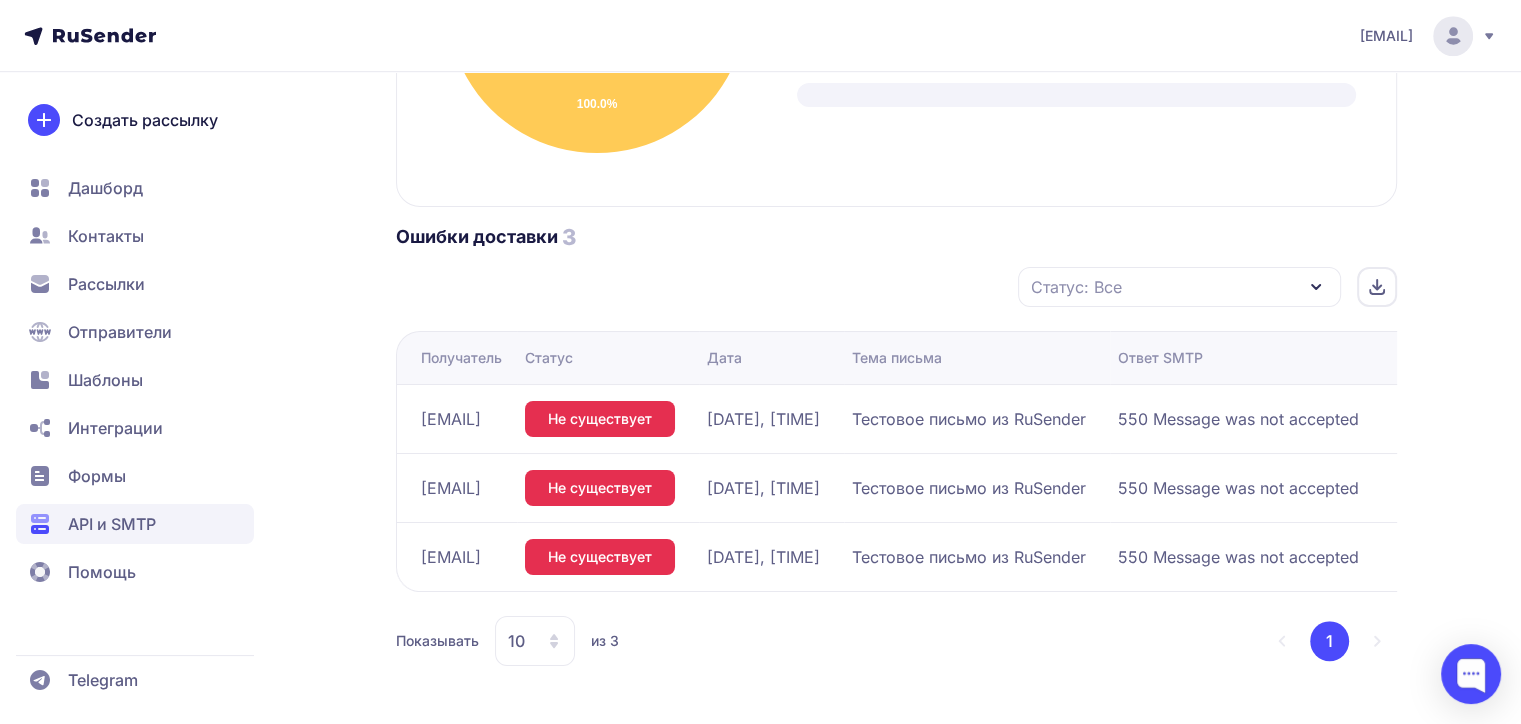 click on "Отправка тестовых писем | Rusender Активен  ID  2242 ******* peH1K8 Статистика История отправок Отправки Отправители: Все Отправлено: 155 50 50 40 40 30 30 20 20 10 10 0 0 01.08.2025 01.08.2025 02.08.2025 02.08.2025 03.08.2025 03.08.2025 04.08.2025 04.08.2025 05.08.2025 05.08.2025 06.08.2025 06.08.2025 07.08.2025 07.08.2025 139 Уникальные открытия 91.4% 45 Переходы по ссылкам 29.6% 3 Ошибки доставки 1.9% 4 Отписки и жалобы 2.6% 100.0% Адрес не существует 3 Ящик переполнен Другие ошибки Ошибки доставки 3 Статус: Все Получатель Статус Дата Тема письма Ответ SMTP ivan@test.ru Не существует 05.08.2025, 15:22 Тестовое письмо из RuSender 550 Message was not accepted sova@test.ru Не существует 05.08.2025, 15:21 kapibarka@test.ru 10" 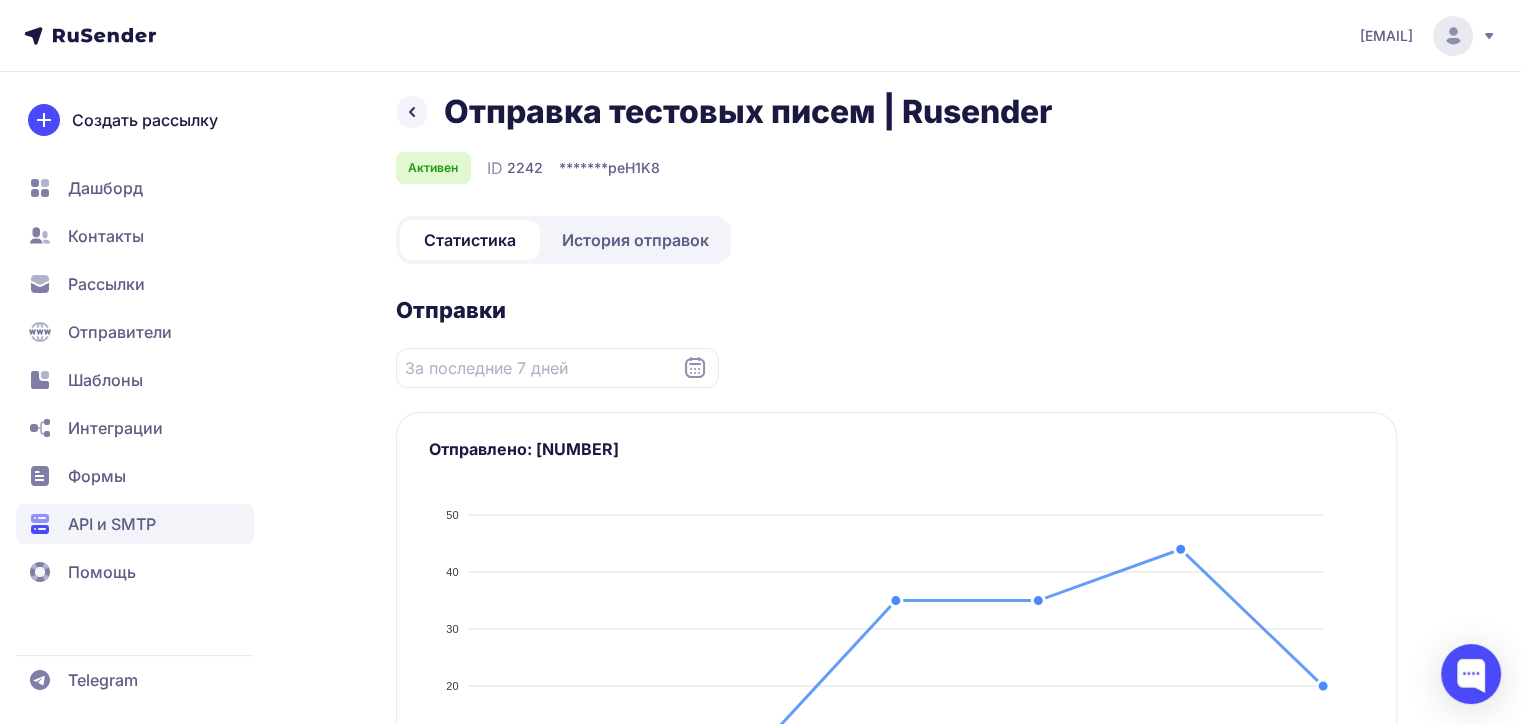 scroll, scrollTop: 0, scrollLeft: 0, axis: both 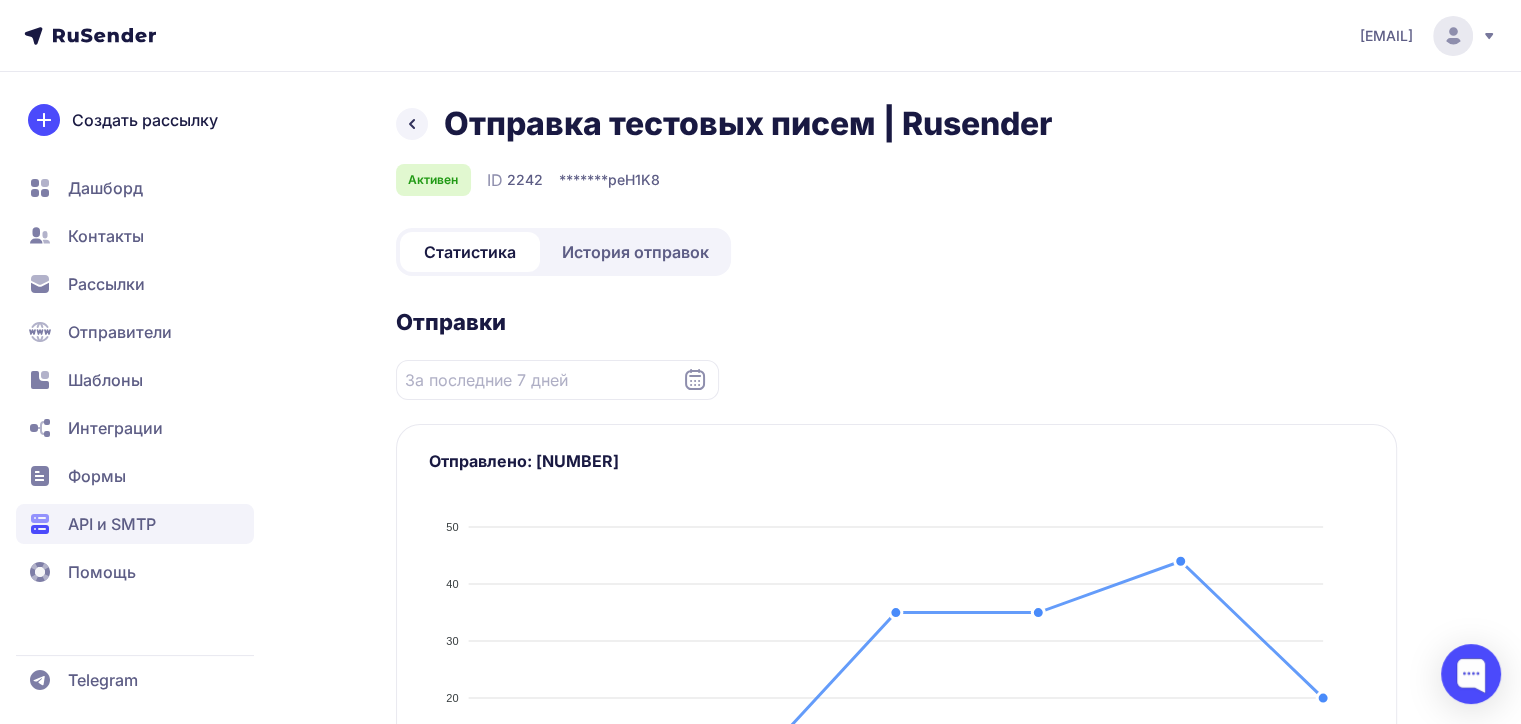 click on "Отправка тестовых писем | Rusender Активен  ID  2242 ******* peH1K8 Статистика История отправок Отправки Отправители: Все Отправлено: 155 50 50 40 40 30 30 20 20 10 10 0 0 01.08.2025 01.08.2025 02.08.2025 02.08.2025 03.08.2025 03.08.2025 04.08.2025 04.08.2025 05.08.2025 05.08.2025 06.08.2025 06.08.2025 07.08.2025 07.08.2025 03.08.2025 Отправлено: 8 03.08.2025 139 Уникальные открытия 91.4% 45 Переходы по ссылкам 29.6% 3 Ошибки доставки 1.9% 4 Отписки и жалобы 2.6% График активности подписчиков 50 50 40 40 30 30 20 20 10 10 0 0 2025-08-01 2025-08-01 2025-08-02 2025-08-02 2025-08-03 2025-08-03 2025-08-04 2025-08-04 2025-08-05 2025-08-05 2025-08-06 2025-08-06 2025-08-07 2025-08-07" 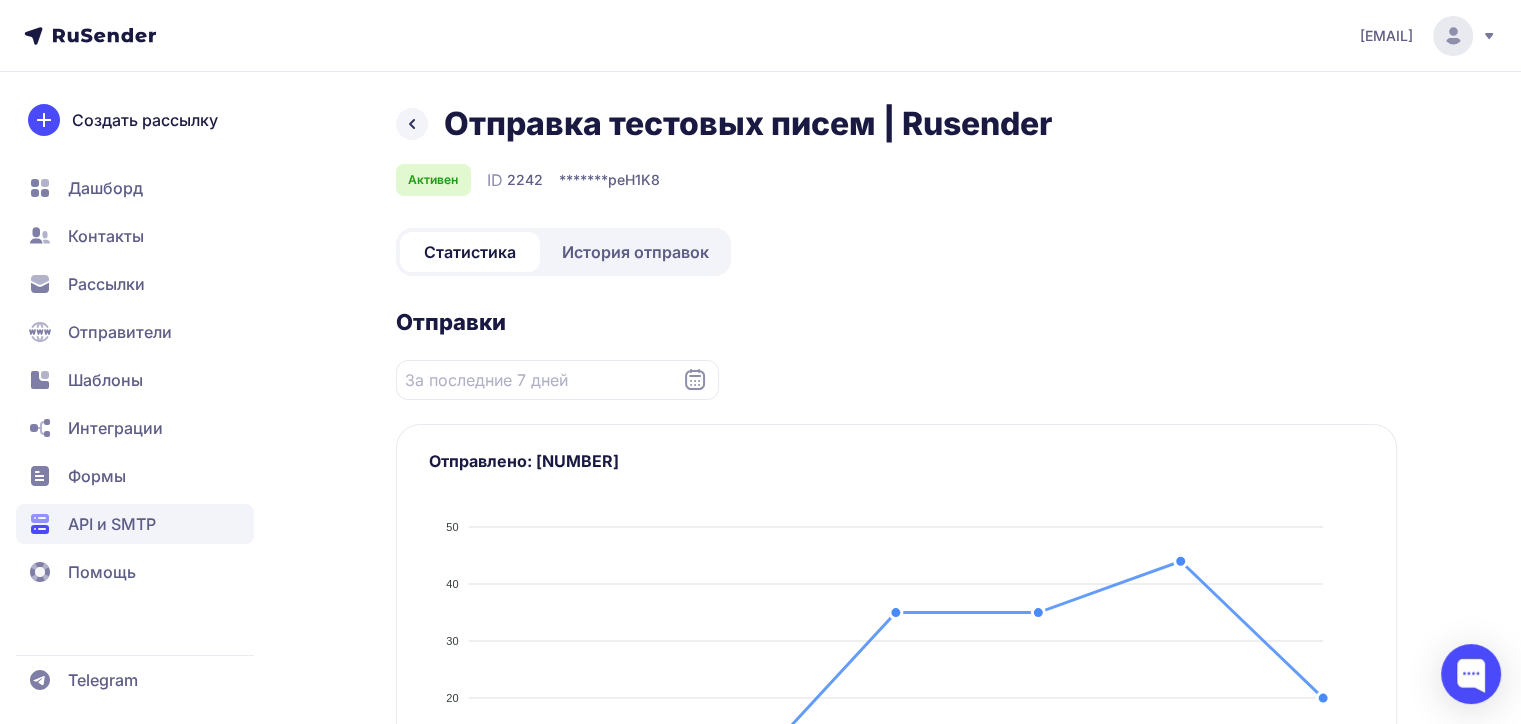 click on "История отправок" 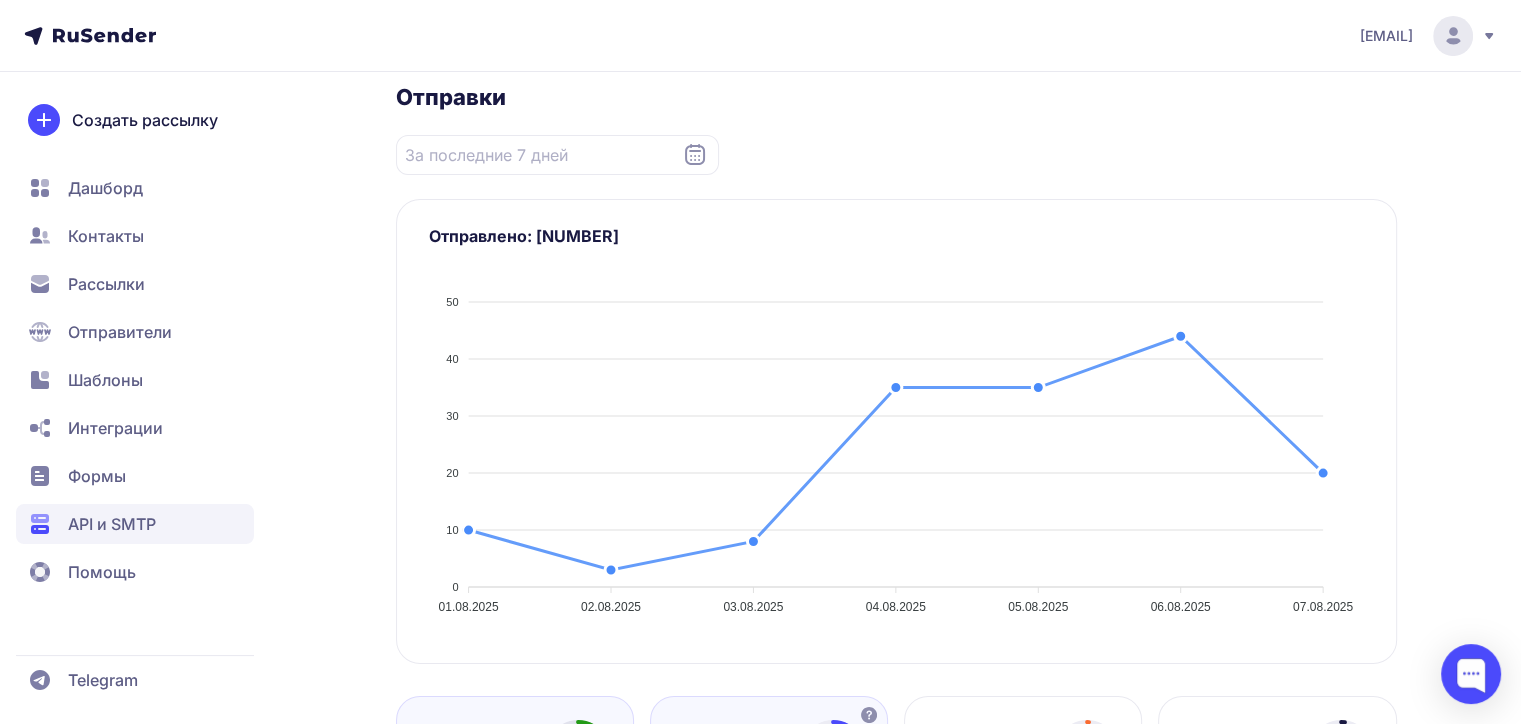 scroll, scrollTop: 500, scrollLeft: 0, axis: vertical 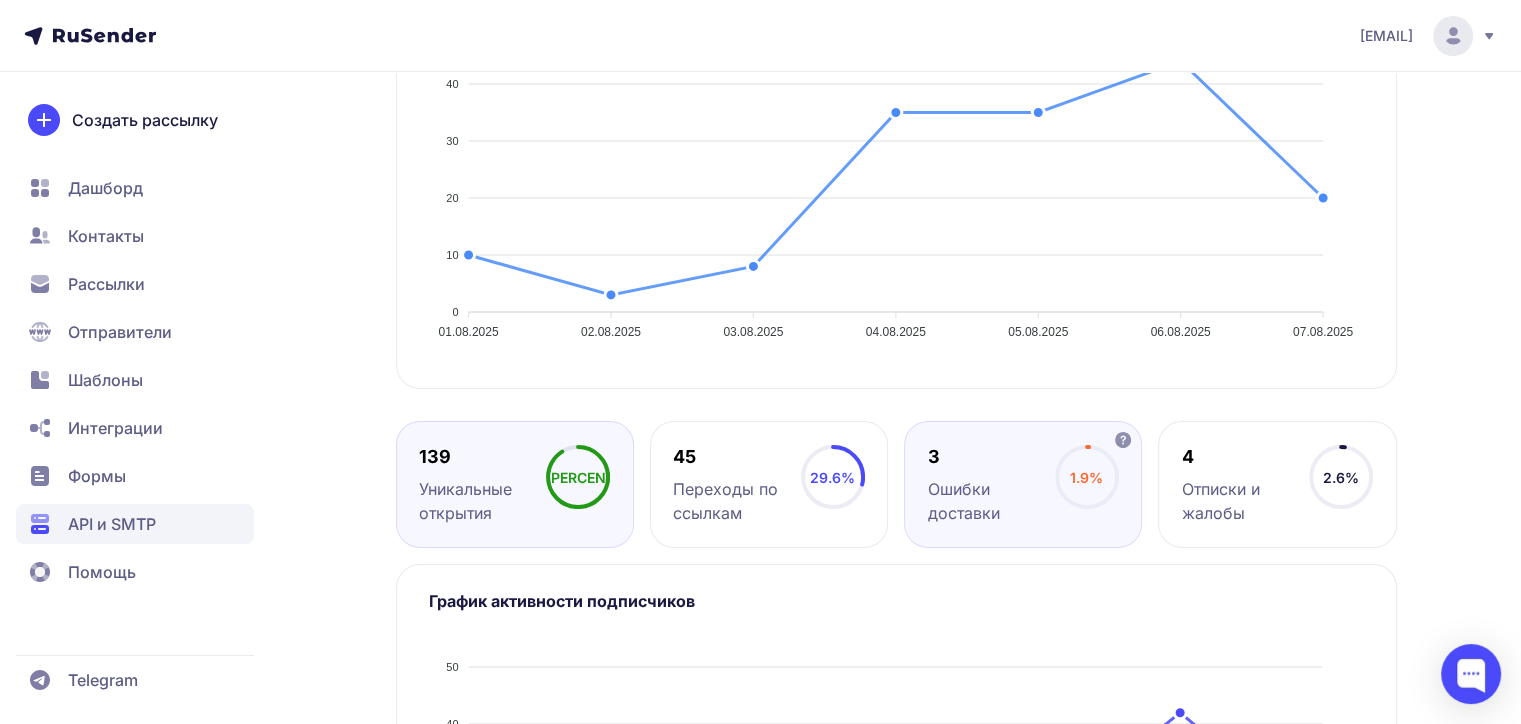 click on "3 Ошибки доставки 1.9%" 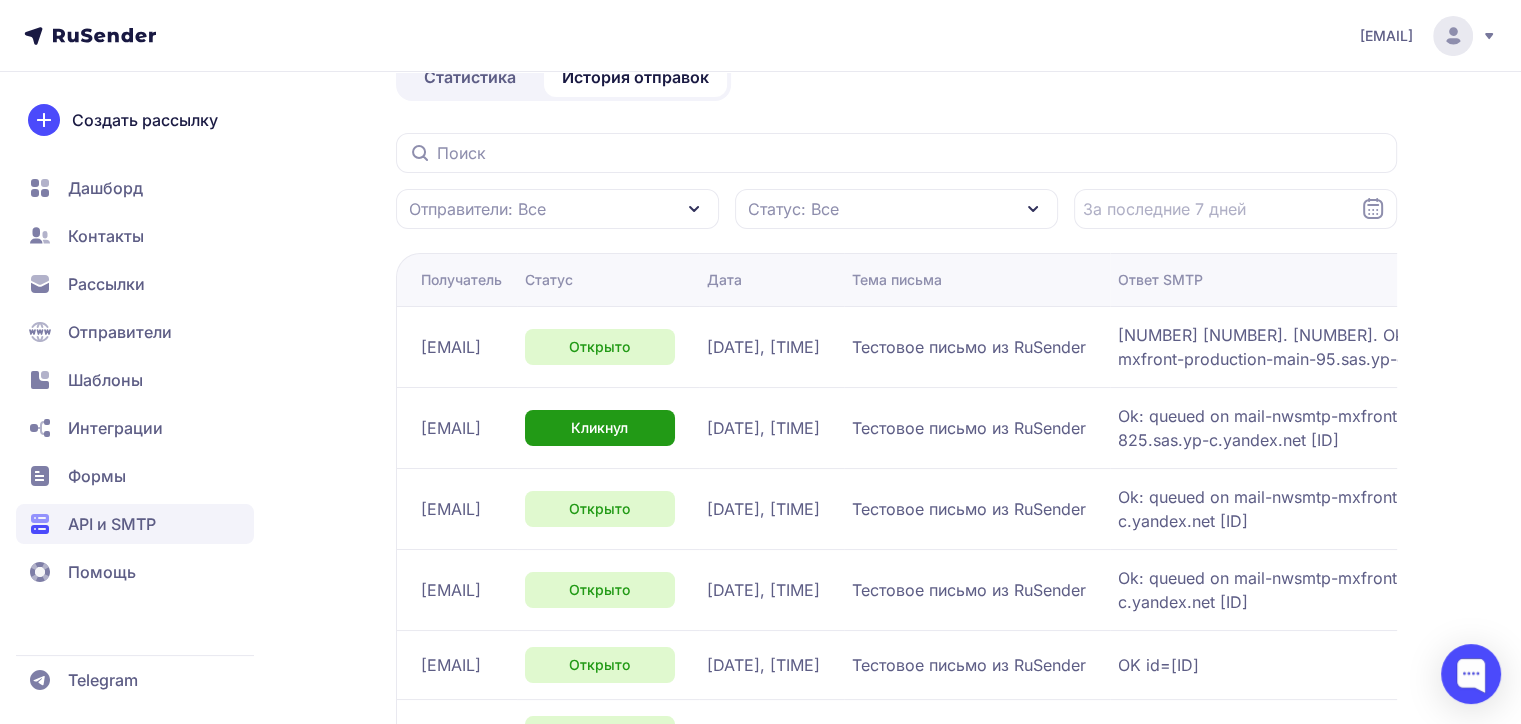scroll, scrollTop: 0, scrollLeft: 0, axis: both 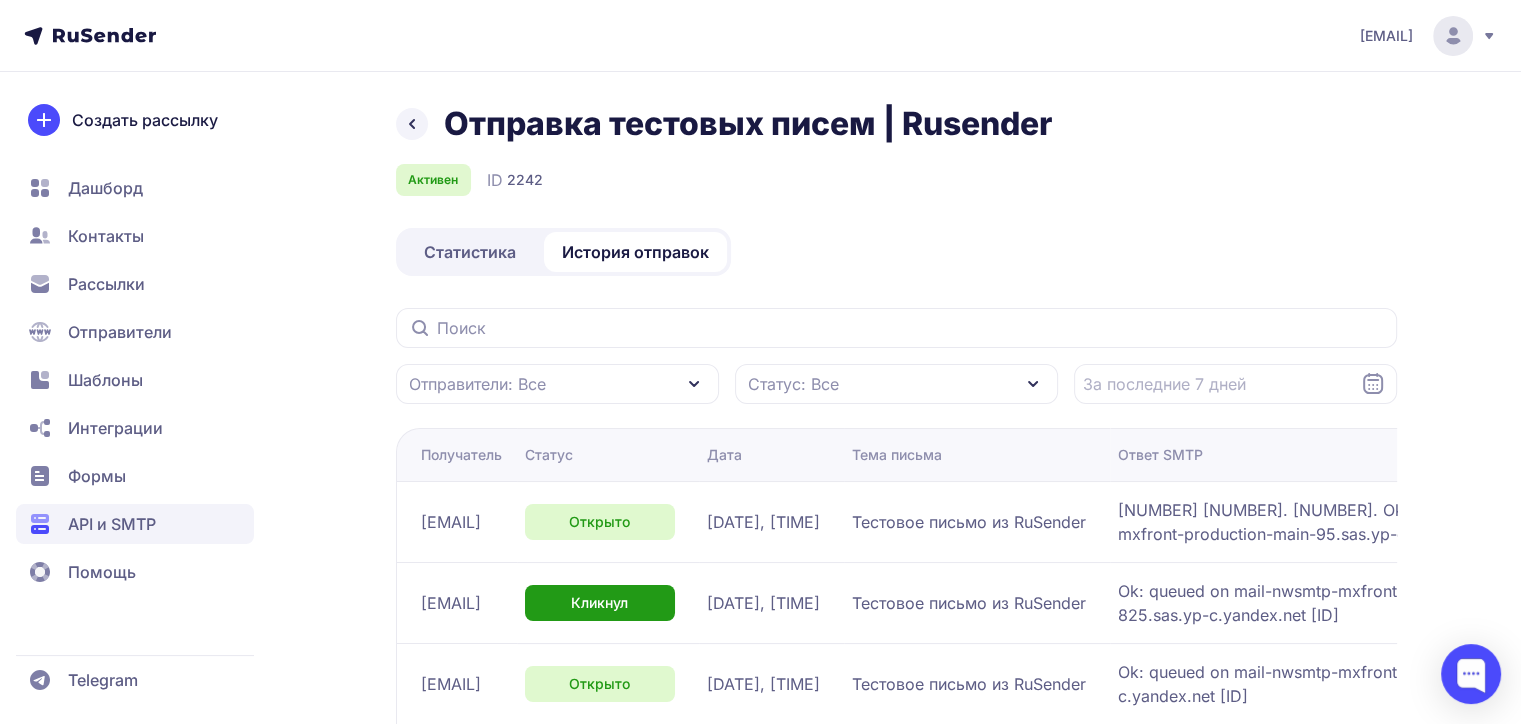 click on "Отправка тестовых писем | Rusender Активен  ID  2242 Статистика История отправок Отправители: Все Статус: Все Получатель Статус Дата Тема письма Ответ SMTP eskova.t.a@yandex.ru Открыто 07.08.2025, 11:33 Тестовое письмо из RuSender 250 2.0.0 Ok: queued on mail-nwsmtp-mxfront-production-main-95.sas.yp-c.yandex.net 1754555616-YXddOerFHuQ0-itAOQgTA eskova.t.a@yandex.ru Кликнул 07.08.2025, 11:31 Тестовое письмо из RuSender Ok: queued on mail-nwsmtp-mxfront-production-main-825.sas.yp-c.yandex.net 1754555496-aVdVtMsFGa60-jdNg8Kqn eskova.t.a@yandex.ru Открыто 07.08.2025, 11:30 Тестовое письмо из RuSender Ok: queued on mail-nwsmtp-mxfront-production-main-59.iva.yp-c.yandex.net 1754555423-LUdILs3FCGk0-lq49CQd5 eskova.t.a@yandex.ru Открыто 07.08.2025, 11:11 Тестовое письмо из RuSender sales@mehanolog.ru Открыто 10" 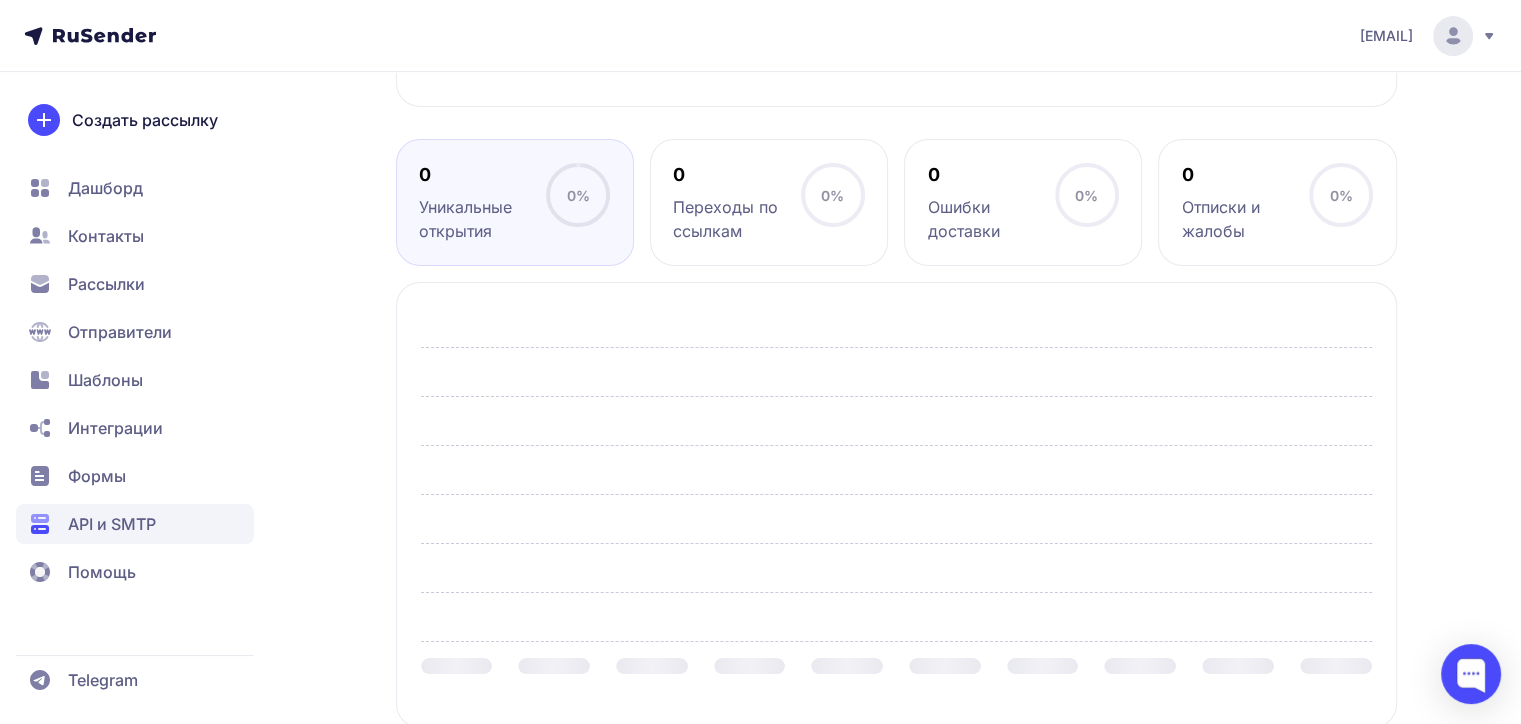 scroll, scrollTop: 809, scrollLeft: 0, axis: vertical 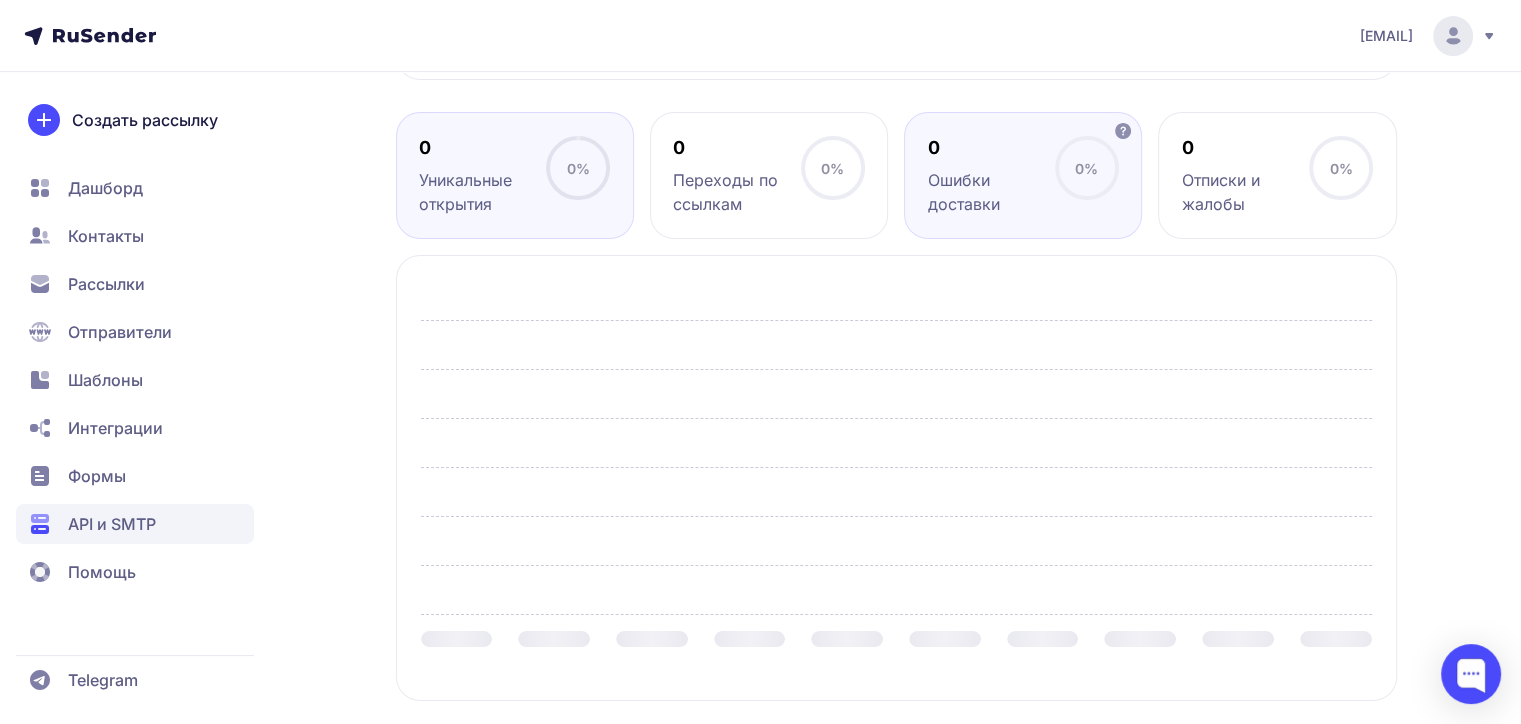 click on "Ошибки доставки" at bounding box center [991, 192] 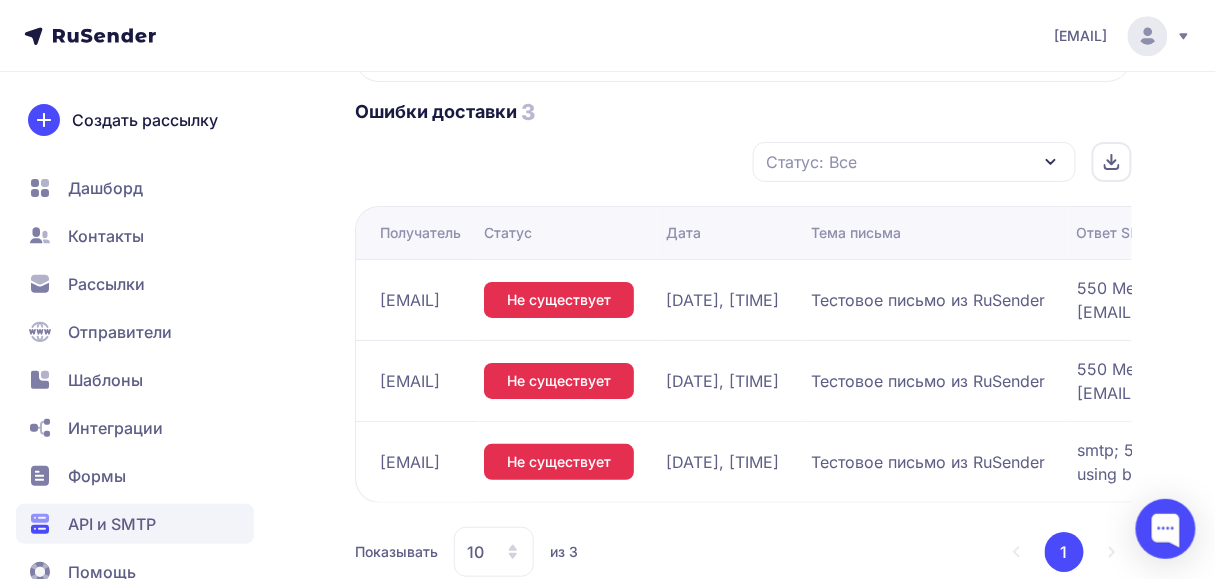 scroll, scrollTop: 1411, scrollLeft: 0, axis: vertical 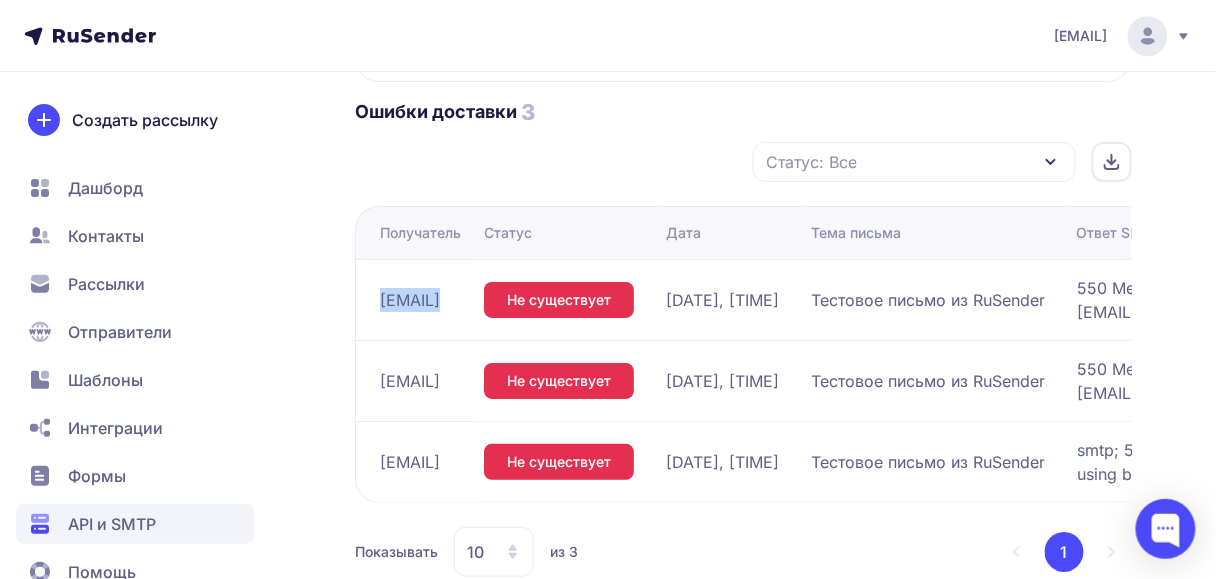 drag, startPoint x: 380, startPoint y: 279, endPoint x: 536, endPoint y: 295, distance: 156.81836 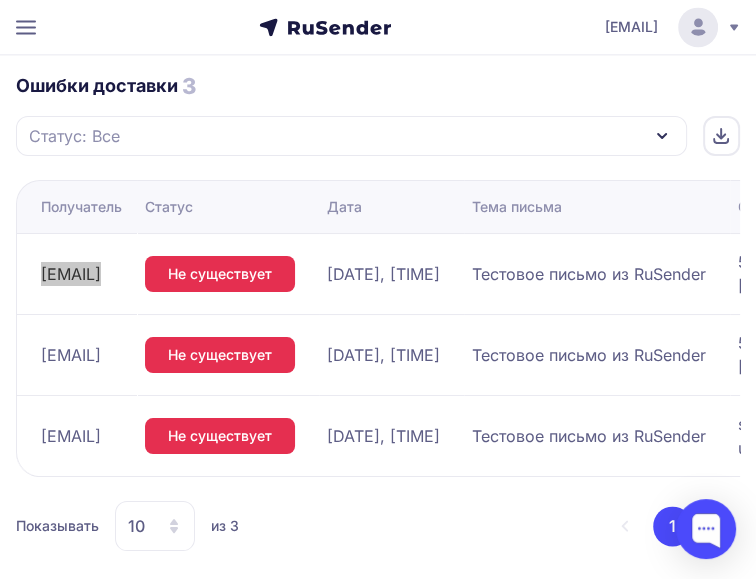 scroll, scrollTop: 1820, scrollLeft: 0, axis: vertical 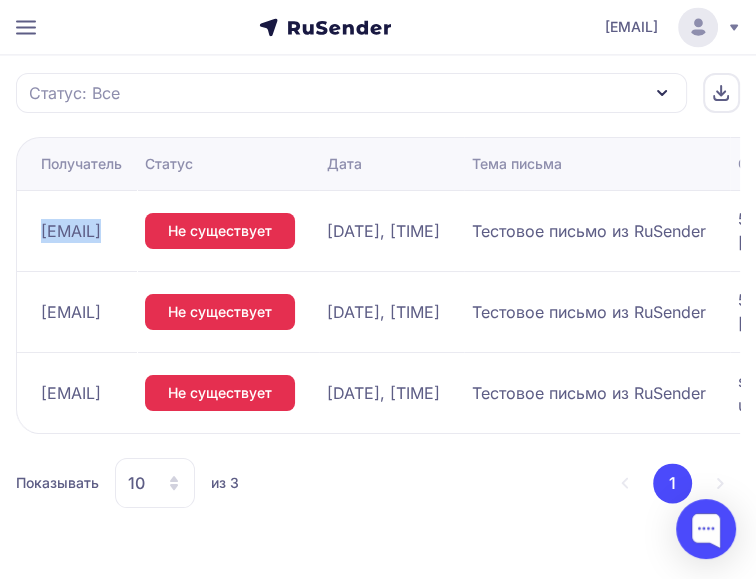 drag, startPoint x: 227, startPoint y: 316, endPoint x: 37, endPoint y: 291, distance: 191.63768 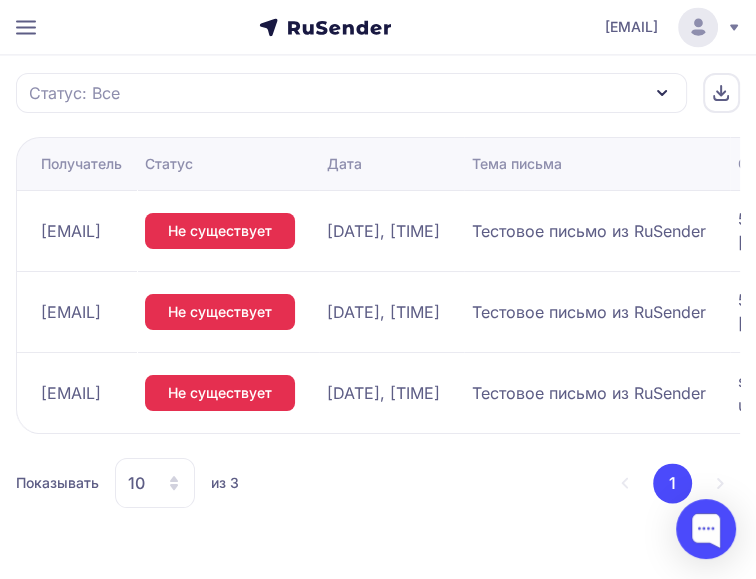 drag, startPoint x: 30, startPoint y: 392, endPoint x: 229, endPoint y: 399, distance: 199.12308 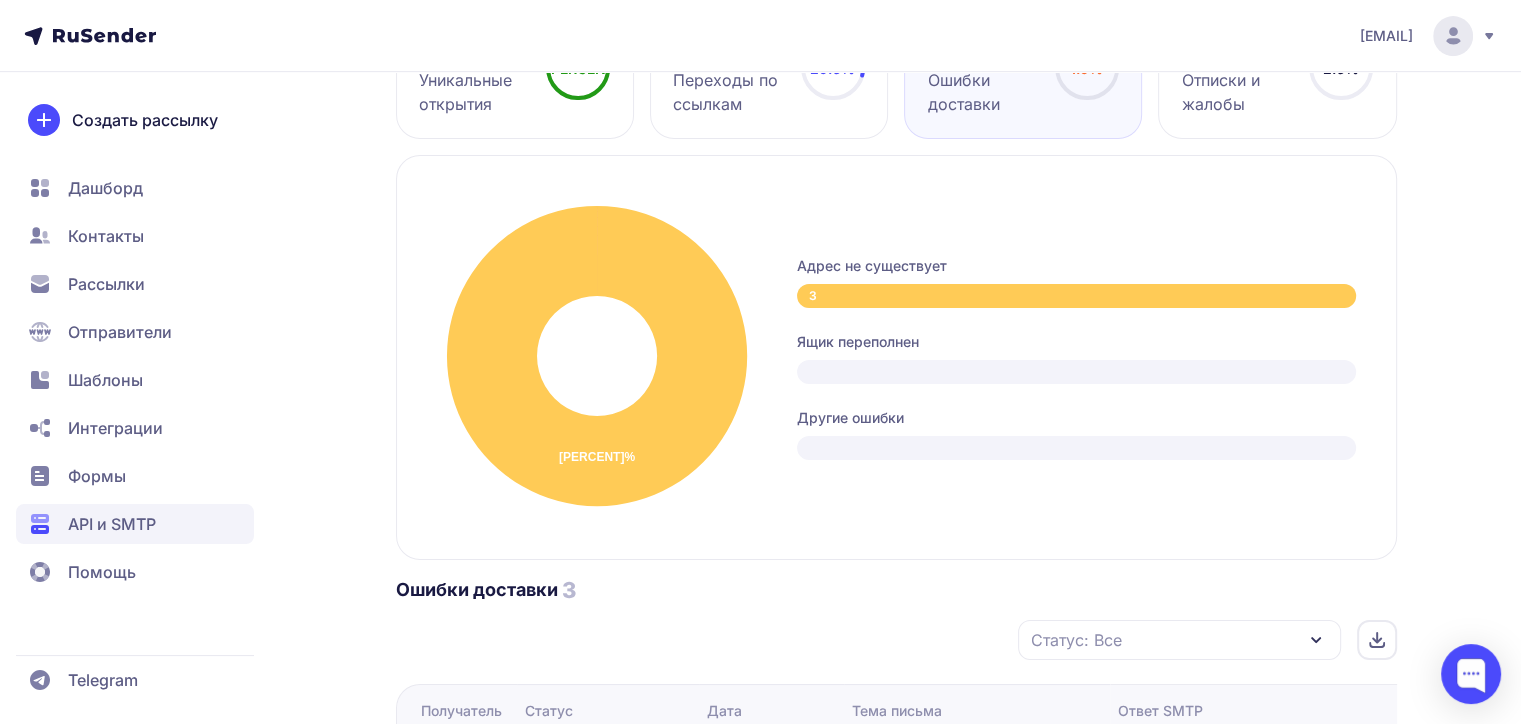 scroll, scrollTop: 636, scrollLeft: 0, axis: vertical 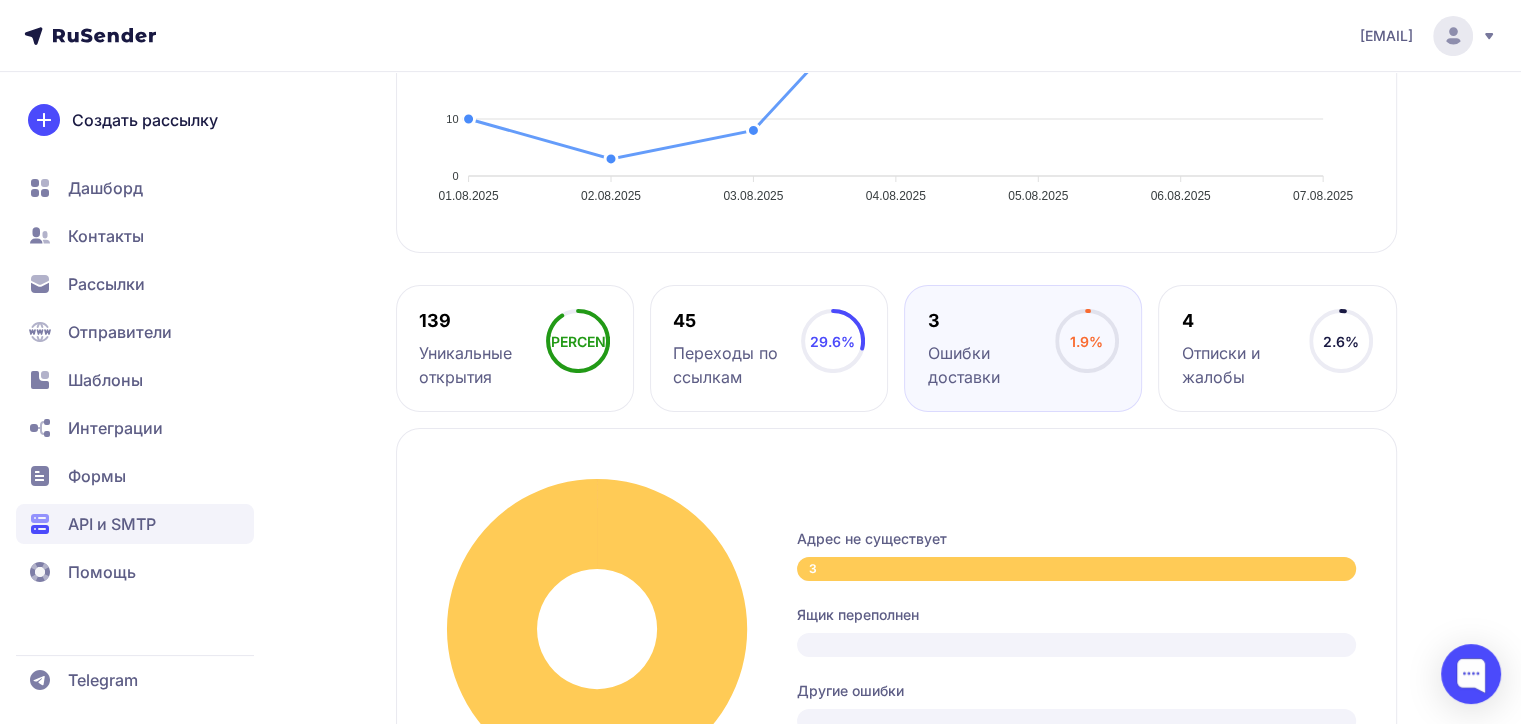 click on "Отправители" at bounding box center (120, 332) 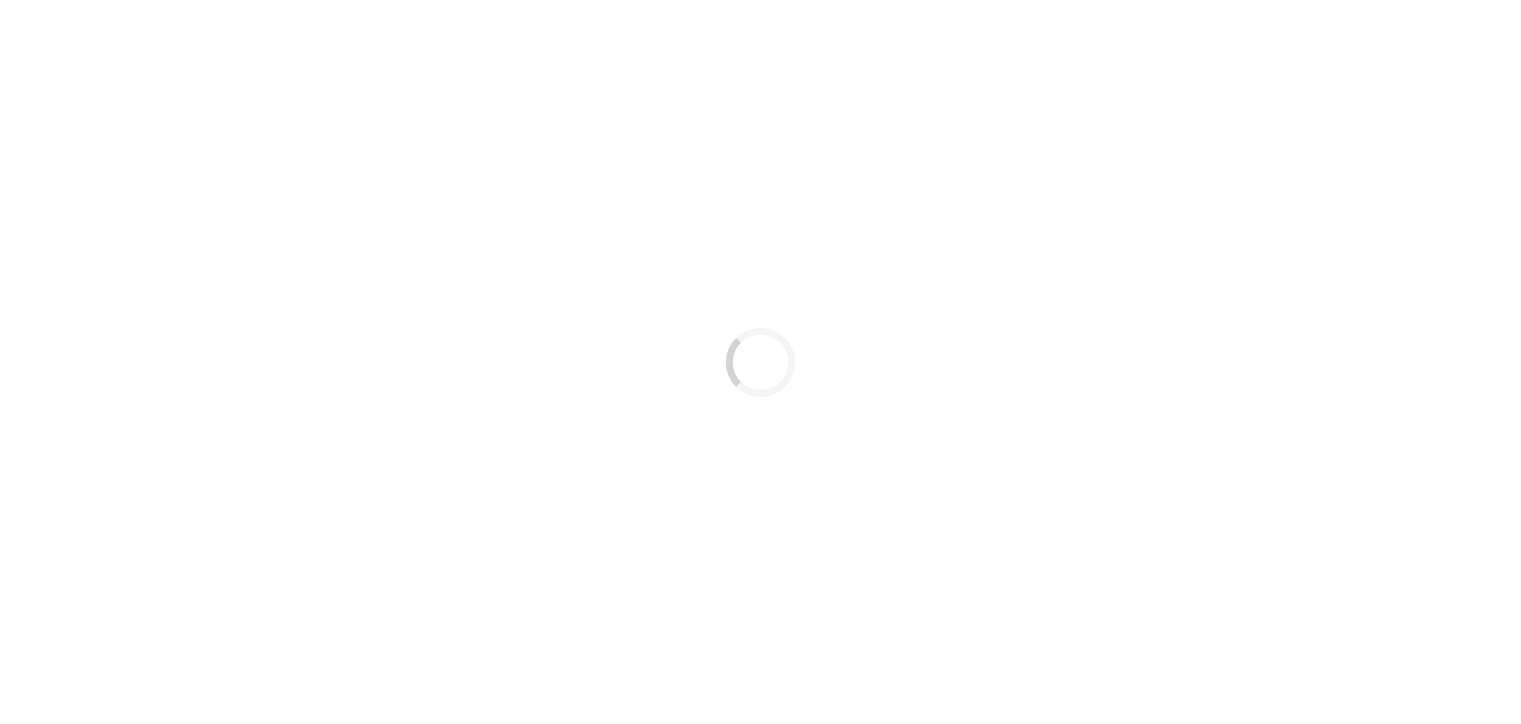 scroll, scrollTop: 0, scrollLeft: 0, axis: both 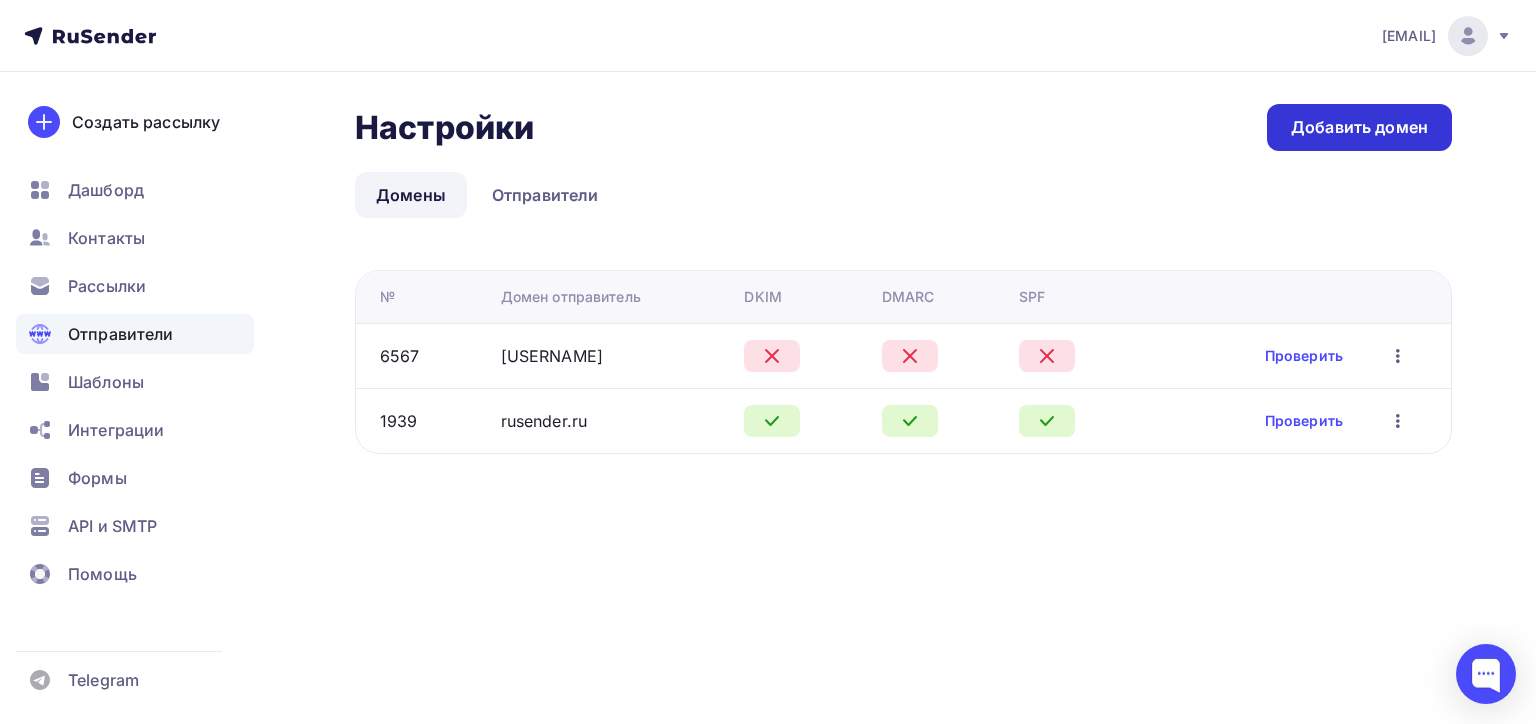click on "Добавить домен" at bounding box center [1359, 127] 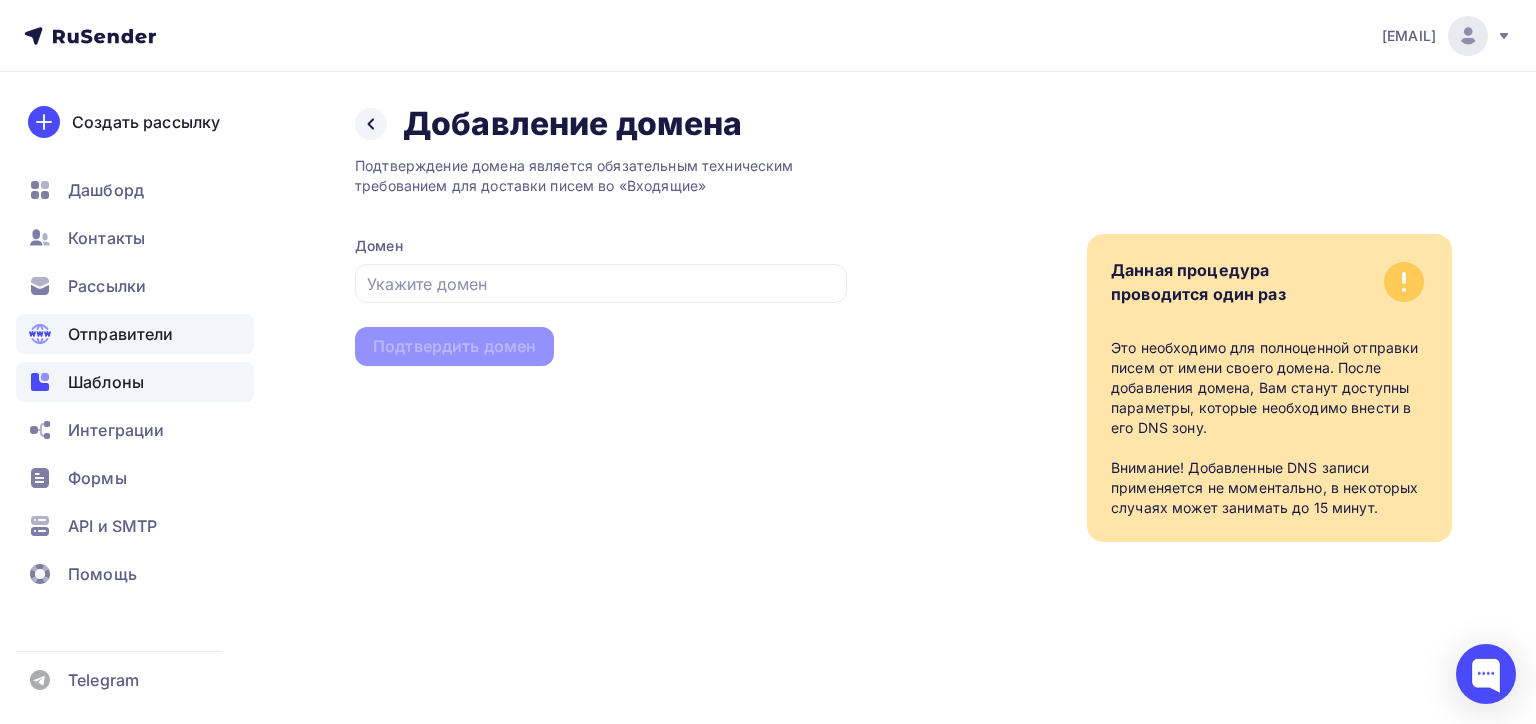 click on "Шаблоны" at bounding box center (135, 382) 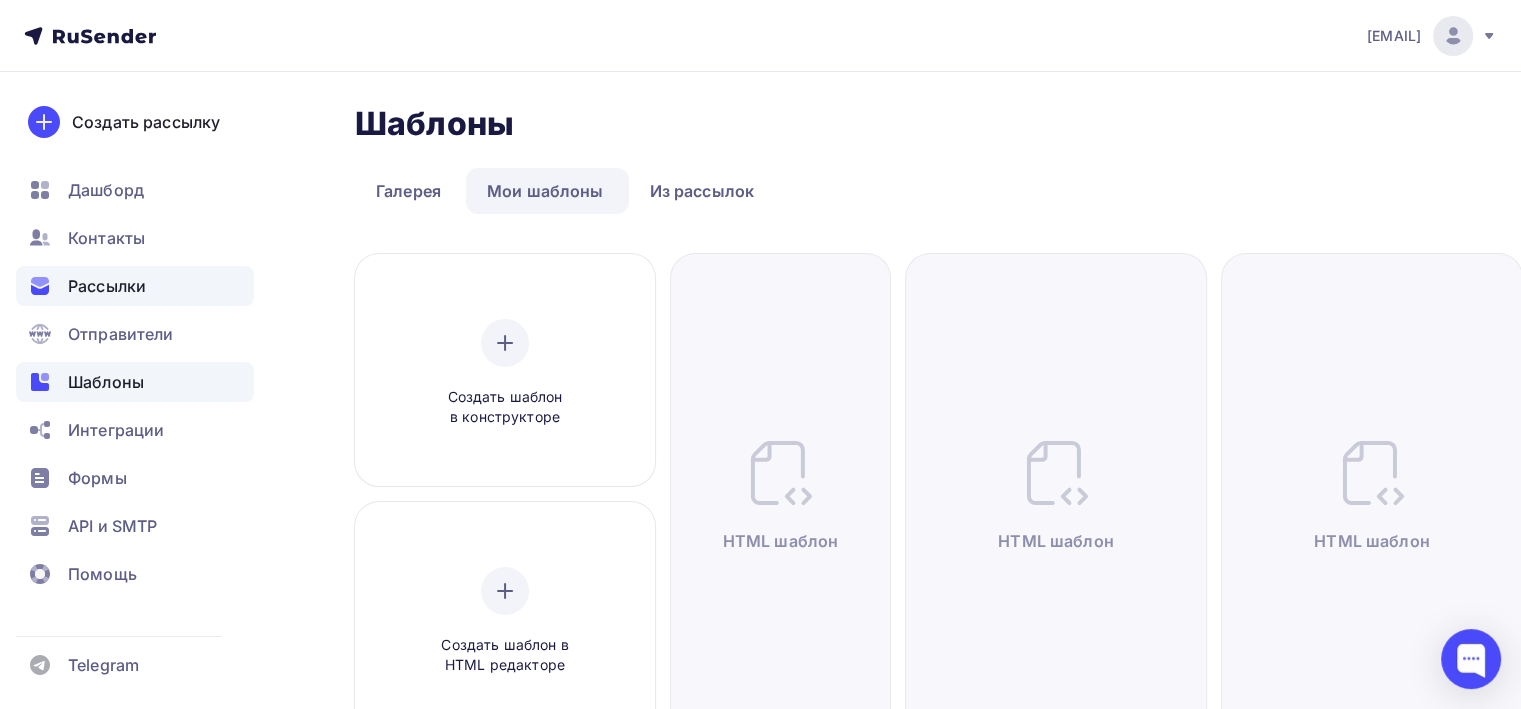 click on "Рассылки" at bounding box center [107, 286] 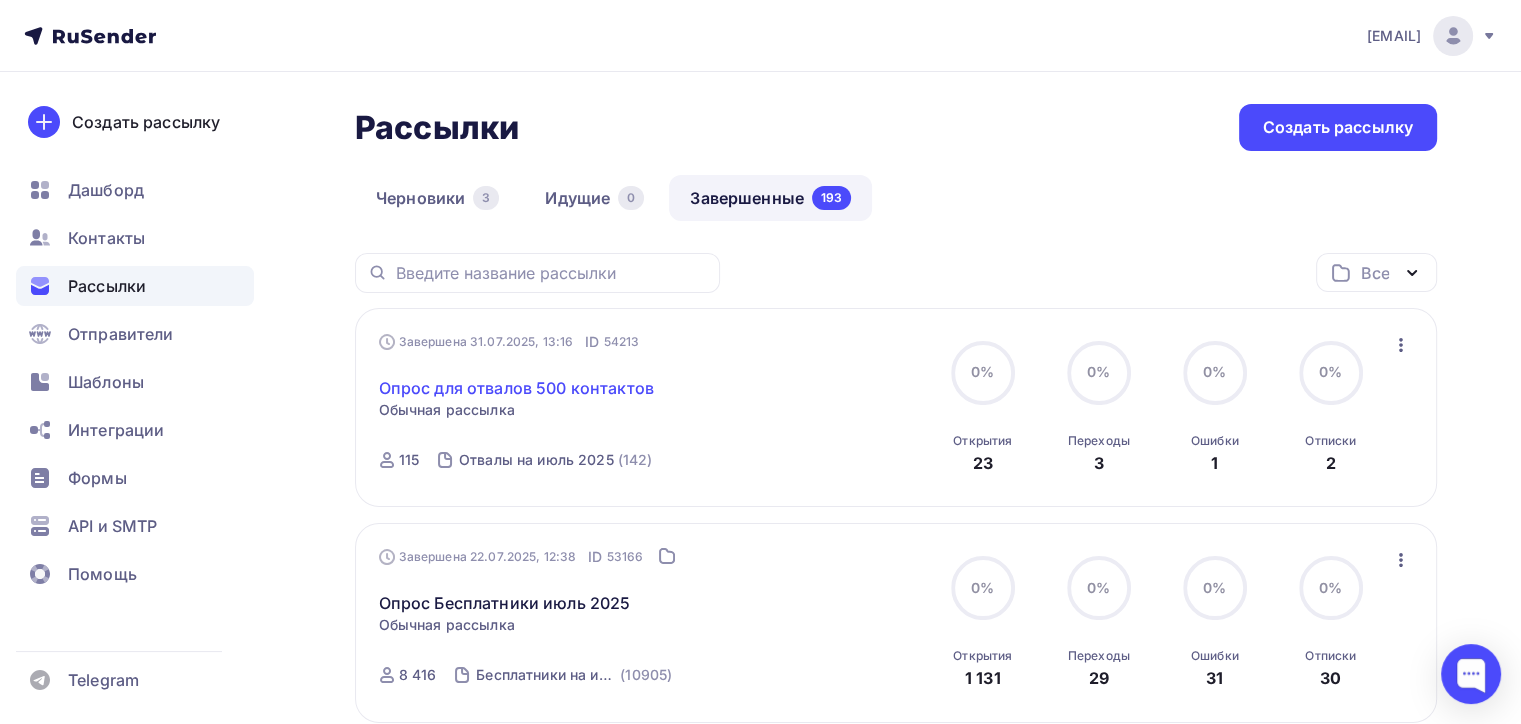 click on "Опрос для отвалов   500 контактов" at bounding box center (516, 388) 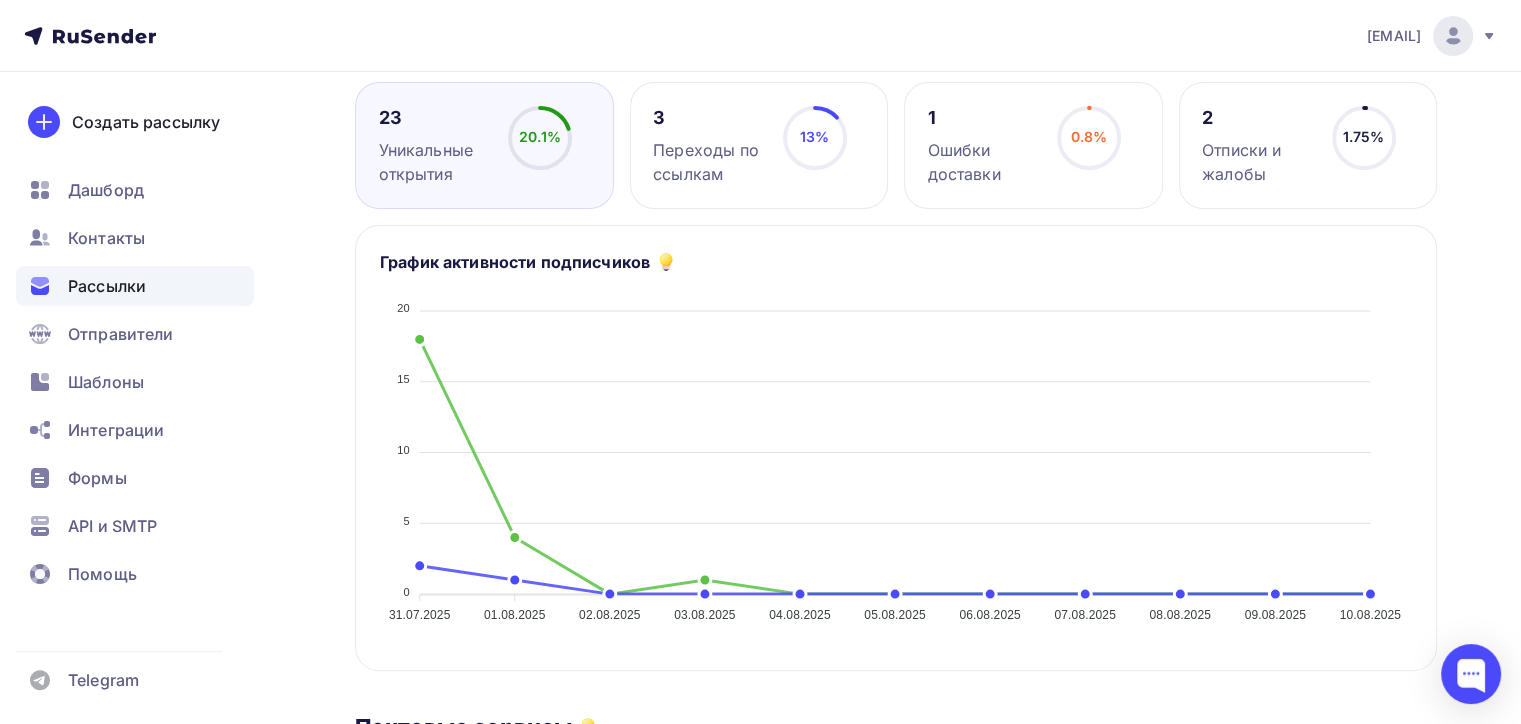 scroll, scrollTop: 400, scrollLeft: 0, axis: vertical 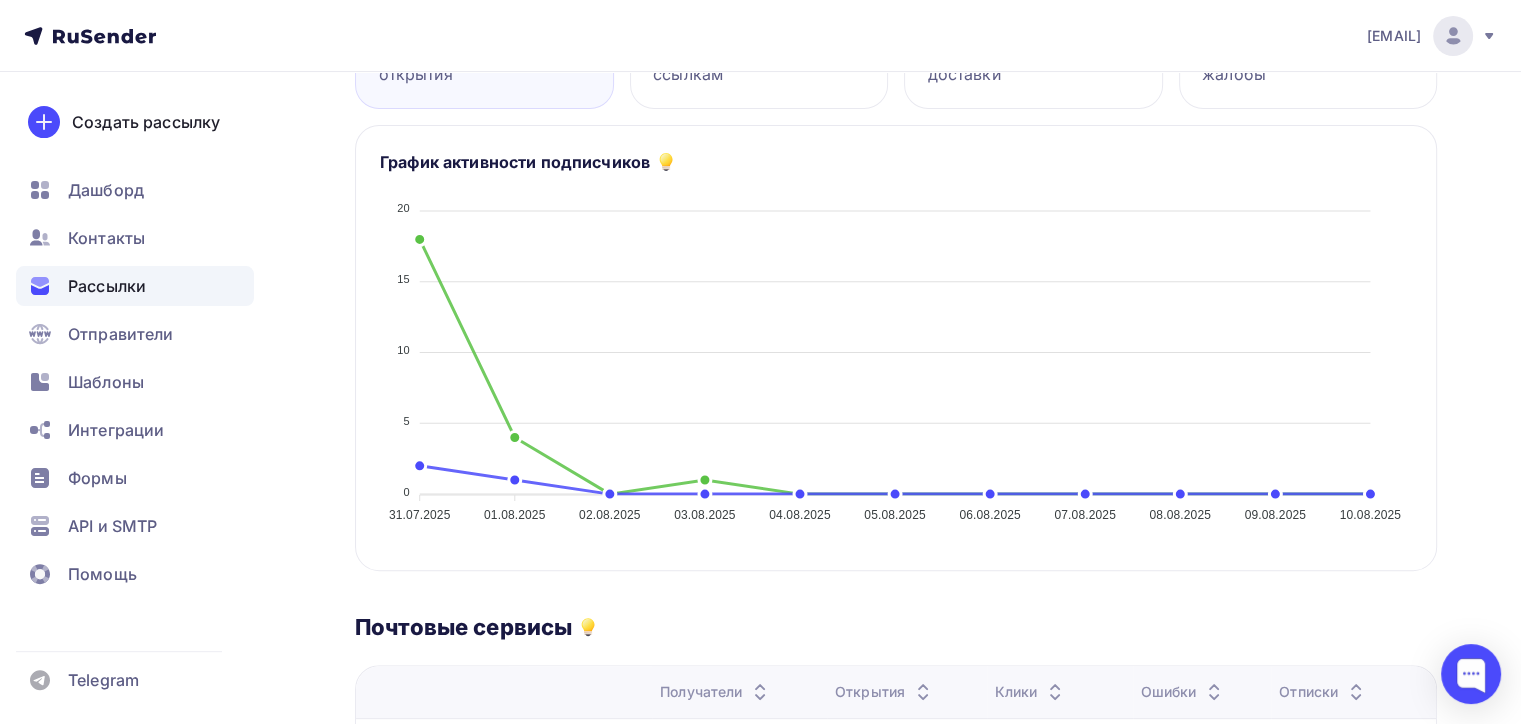 click on "График активности подписчиков                                                                                             31.07.2025 31.07.2025 01.08.2025 01.08.2025 02.08.2025 02.08.2025 03.08.2025 03.08.2025 04.08.2025 04.08.2025 05.08.2025 05.08.2025 06.08.2025 06.08.2025 07.08.2025 07.08.2025 08.08.2025 08.08.2025 09.08.2025 09.08.2025 10.08.2025 10.08.2025 20 20 15 15 10 10 5 5 0 0 03.08.2025 Открытия 1 Клики 0 03.08.2025" at bounding box center (896, 340) 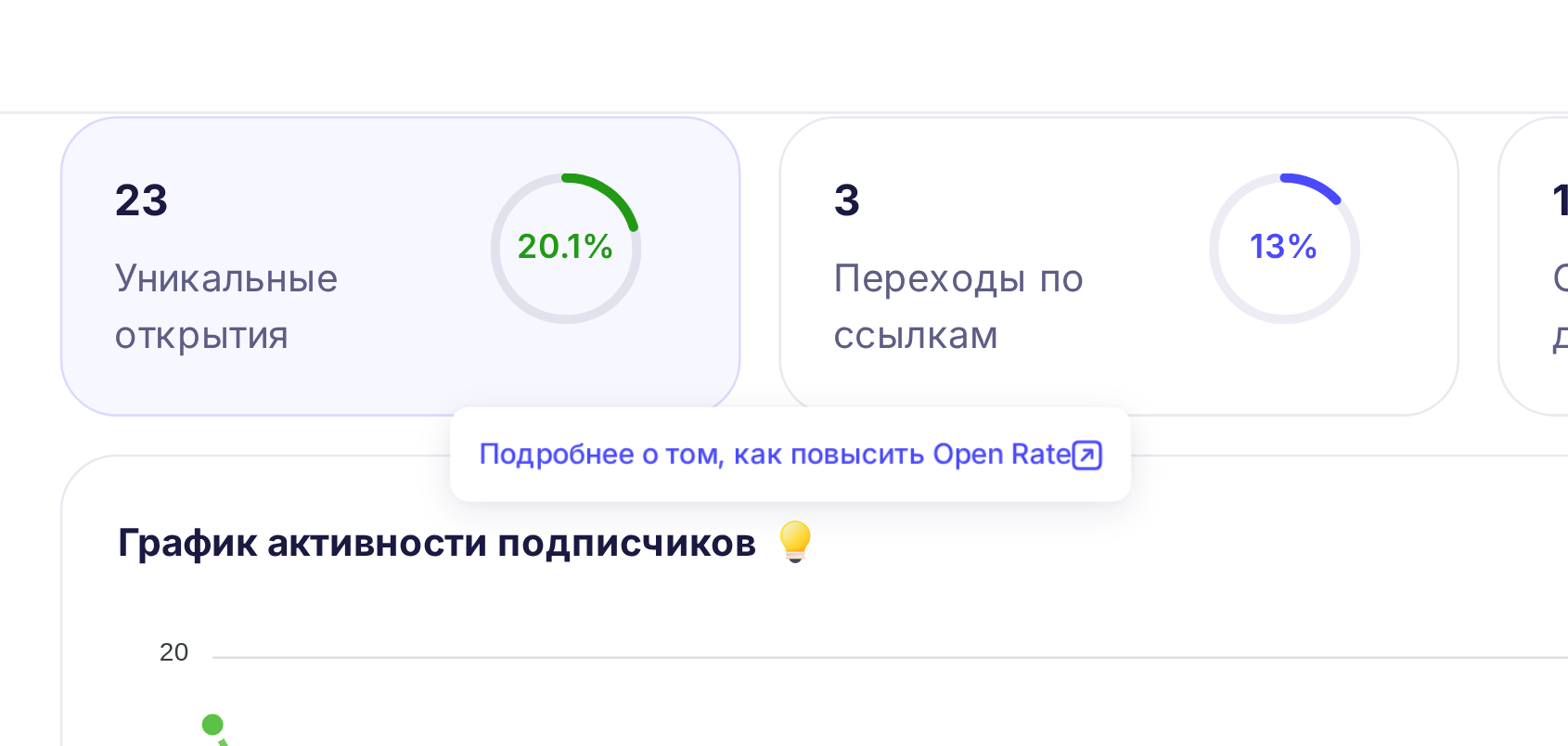 scroll, scrollTop: 287, scrollLeft: 0, axis: vertical 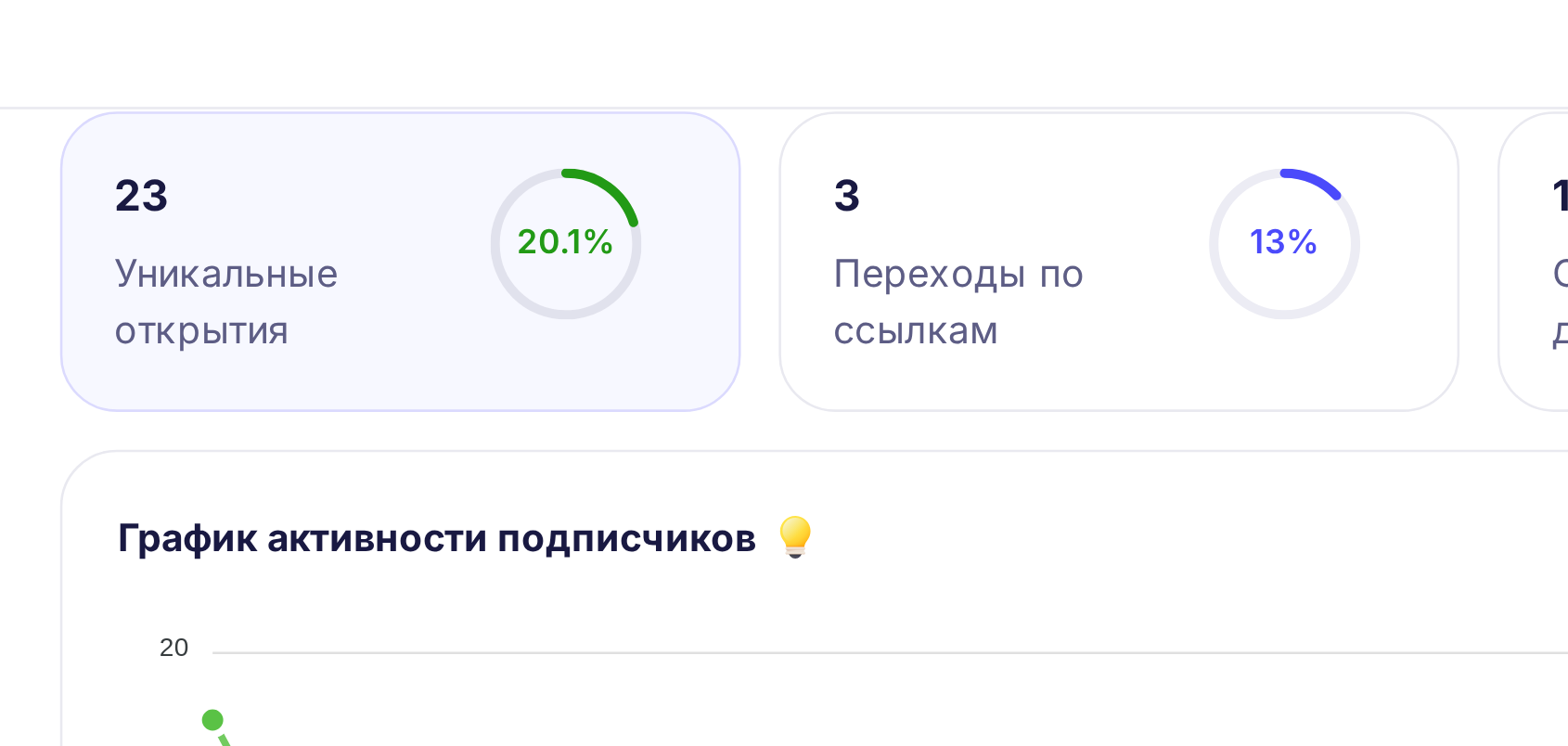 click on "График активности подписчиков" at bounding box center (910, 238) 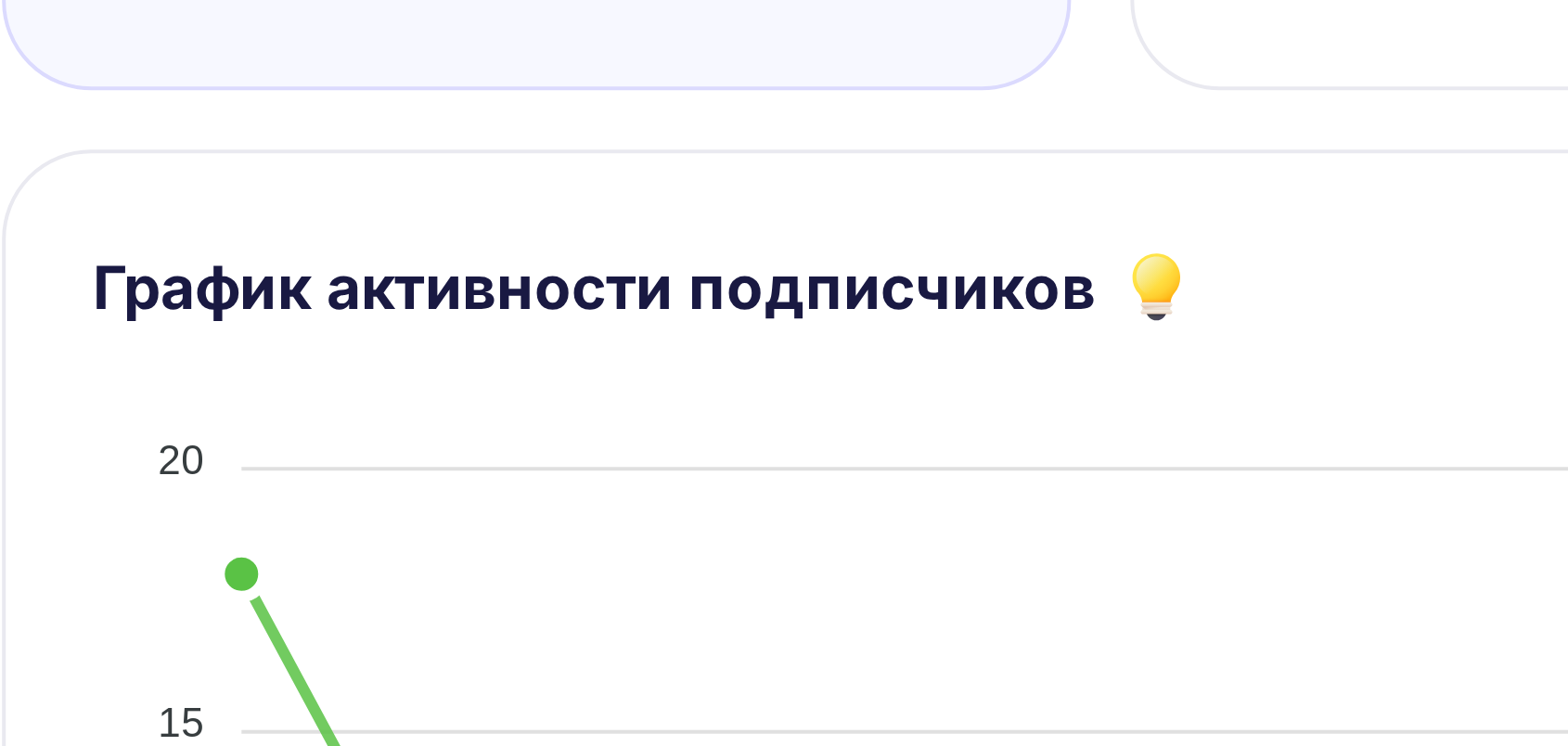 scroll, scrollTop: 98, scrollLeft: 0, axis: vertical 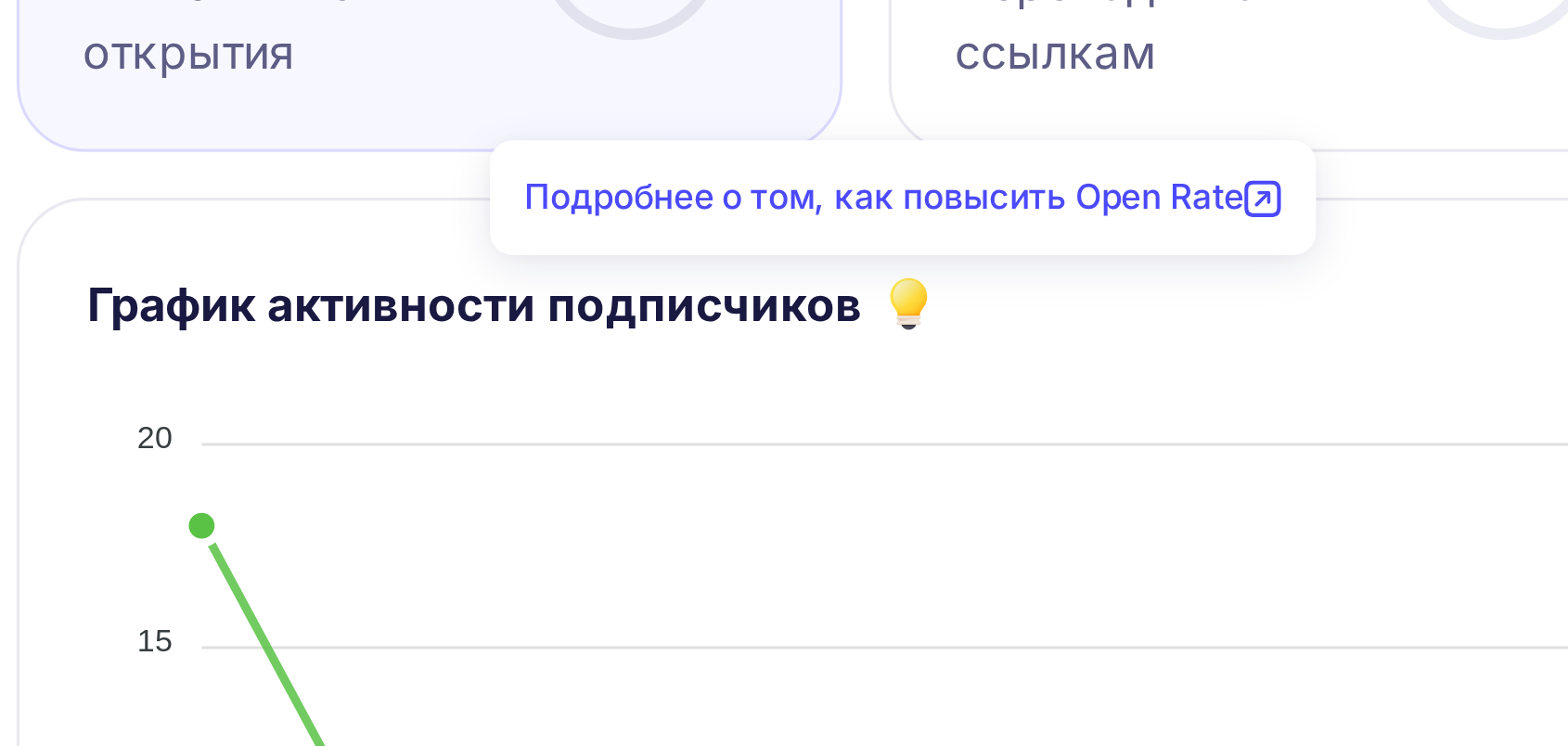 click 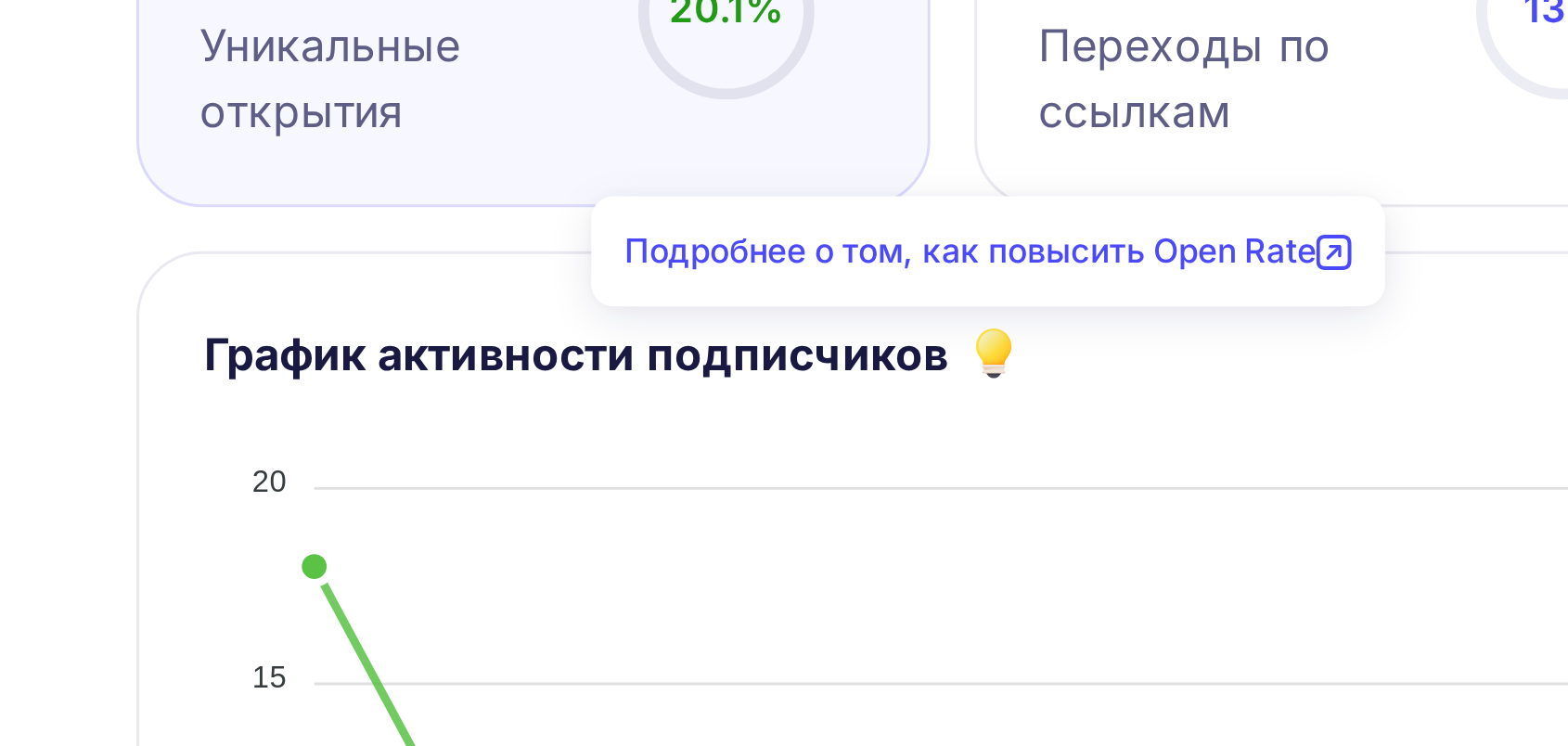 scroll, scrollTop: 98, scrollLeft: 0, axis: vertical 